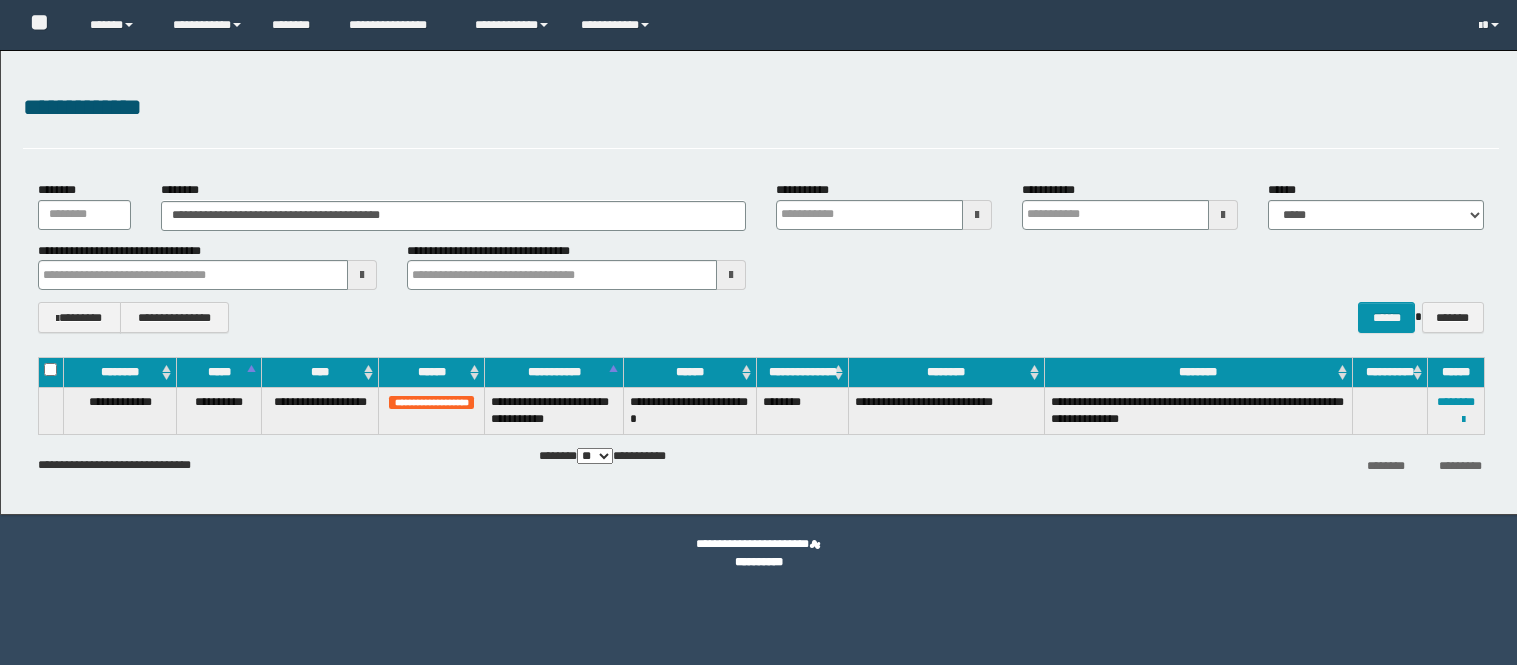 scroll, scrollTop: 0, scrollLeft: 0, axis: both 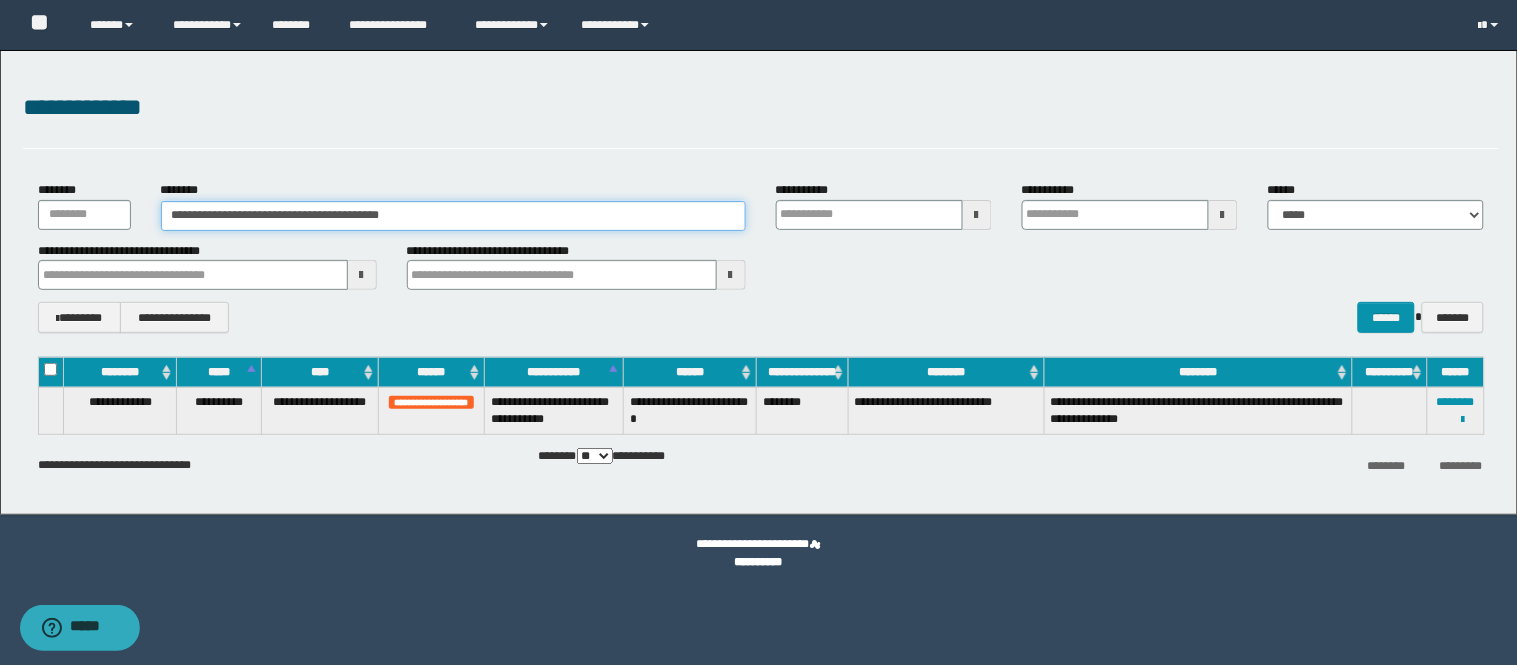 drag, startPoint x: 462, startPoint y: 208, endPoint x: 90, endPoint y: 216, distance: 372.086 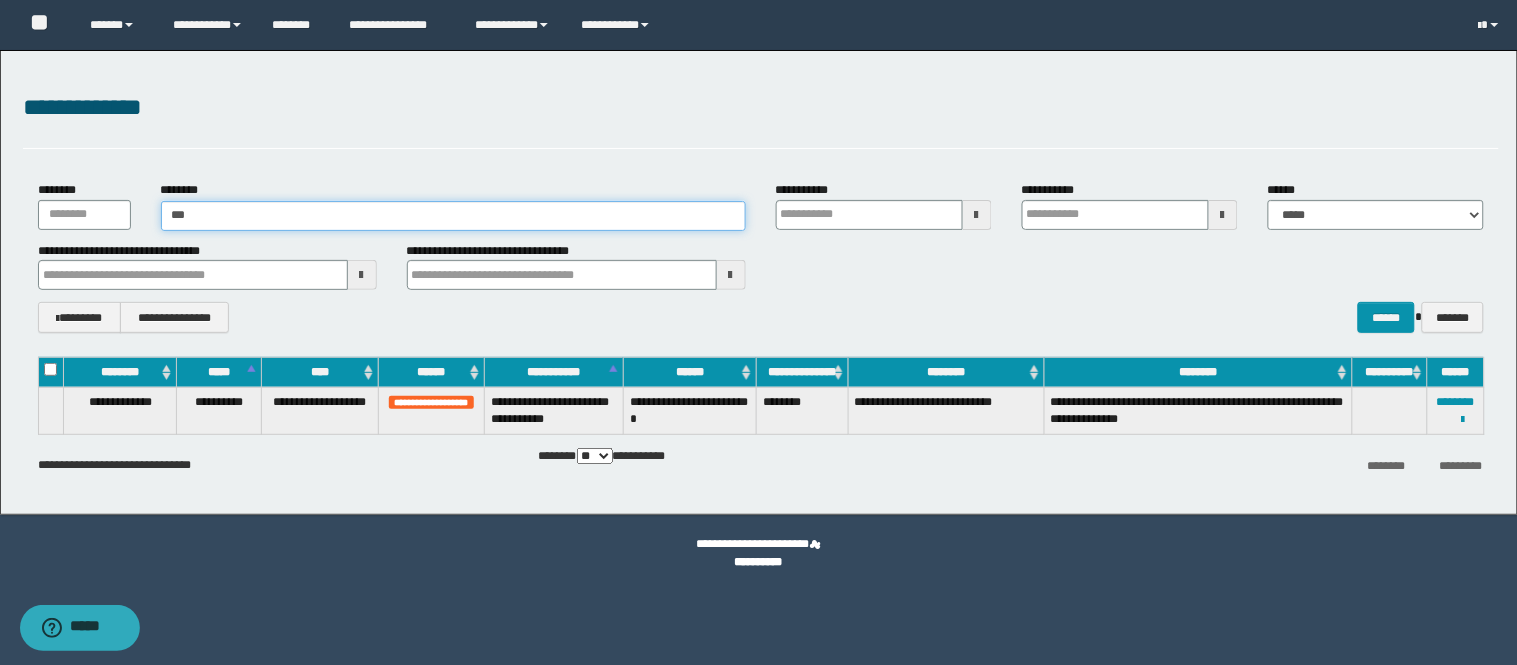 type on "****" 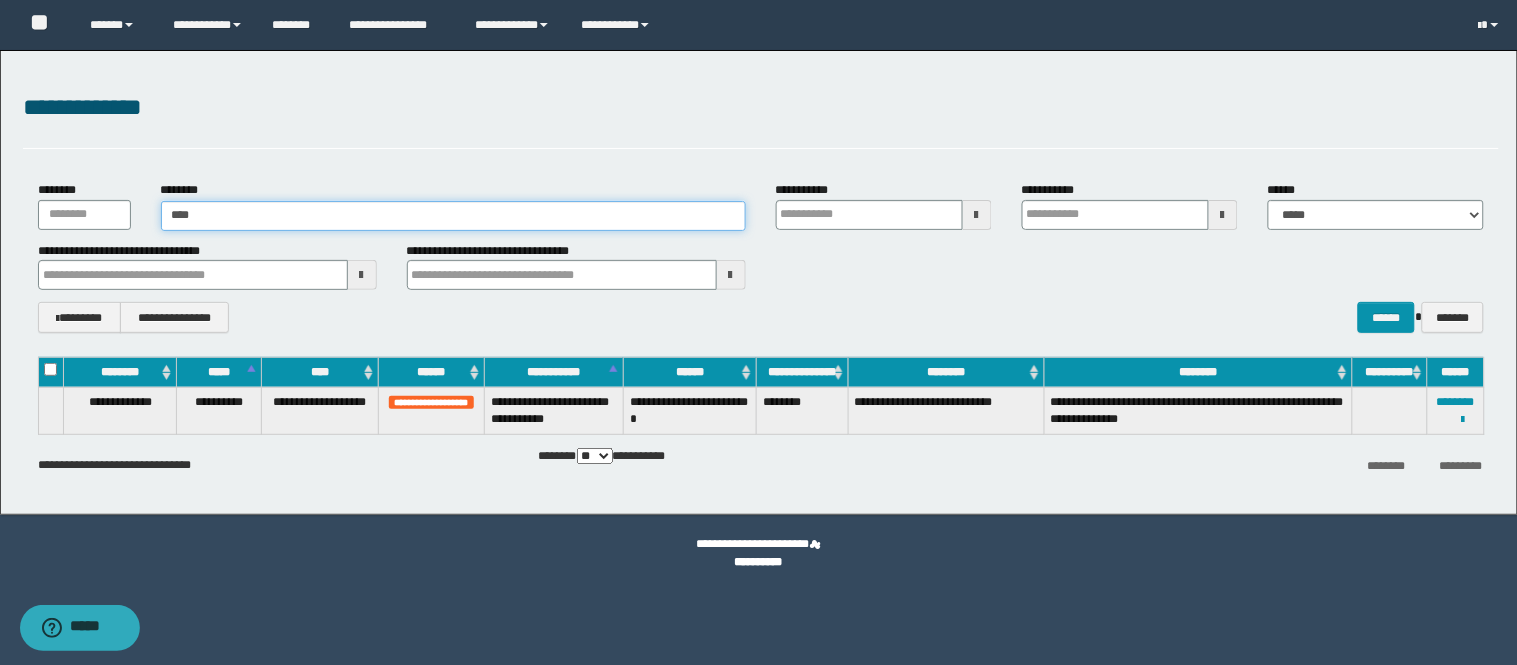type on "****" 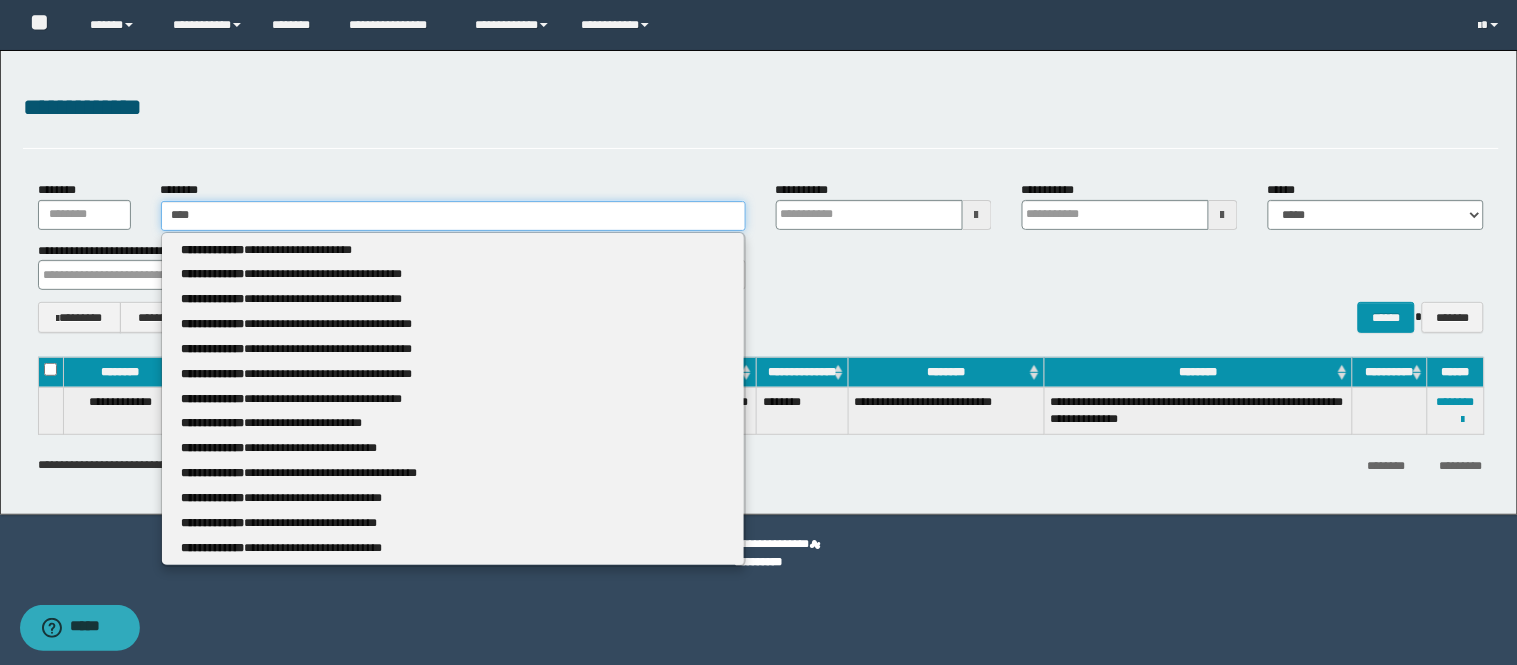 type 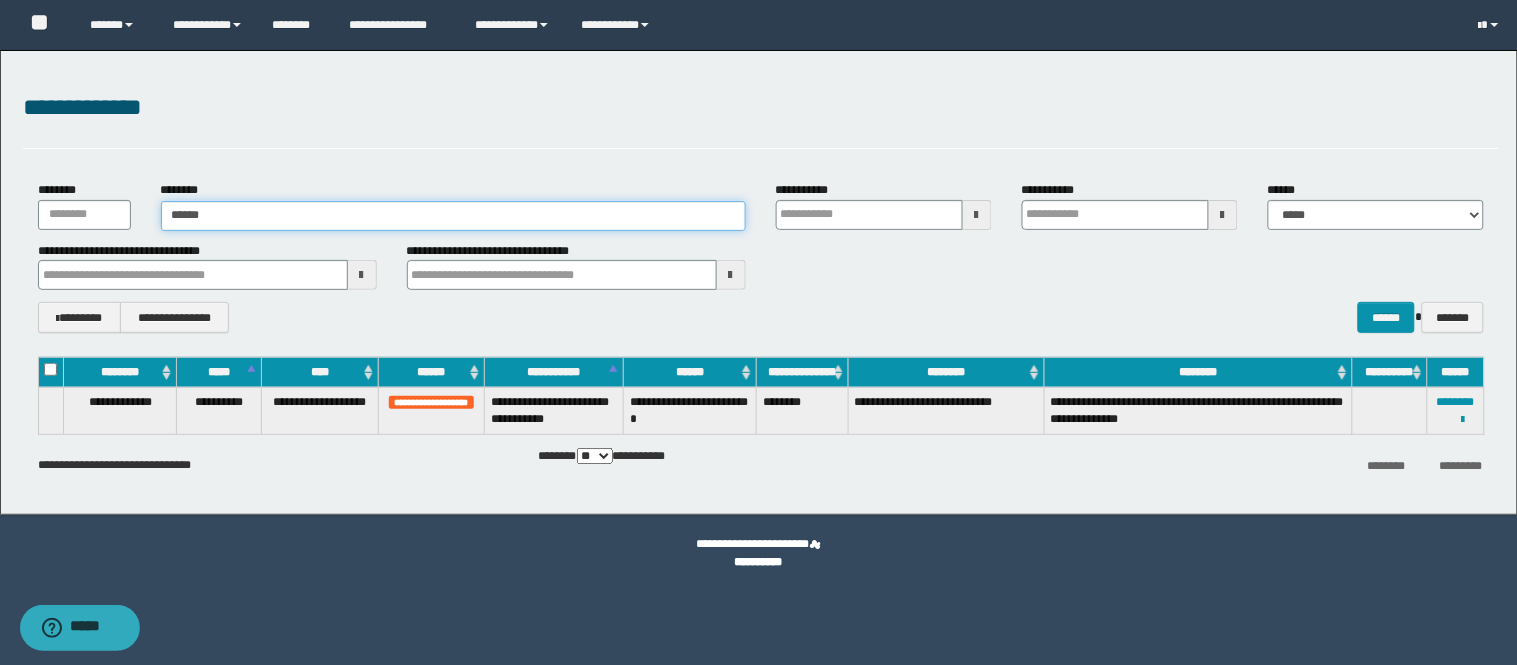 type on "*******" 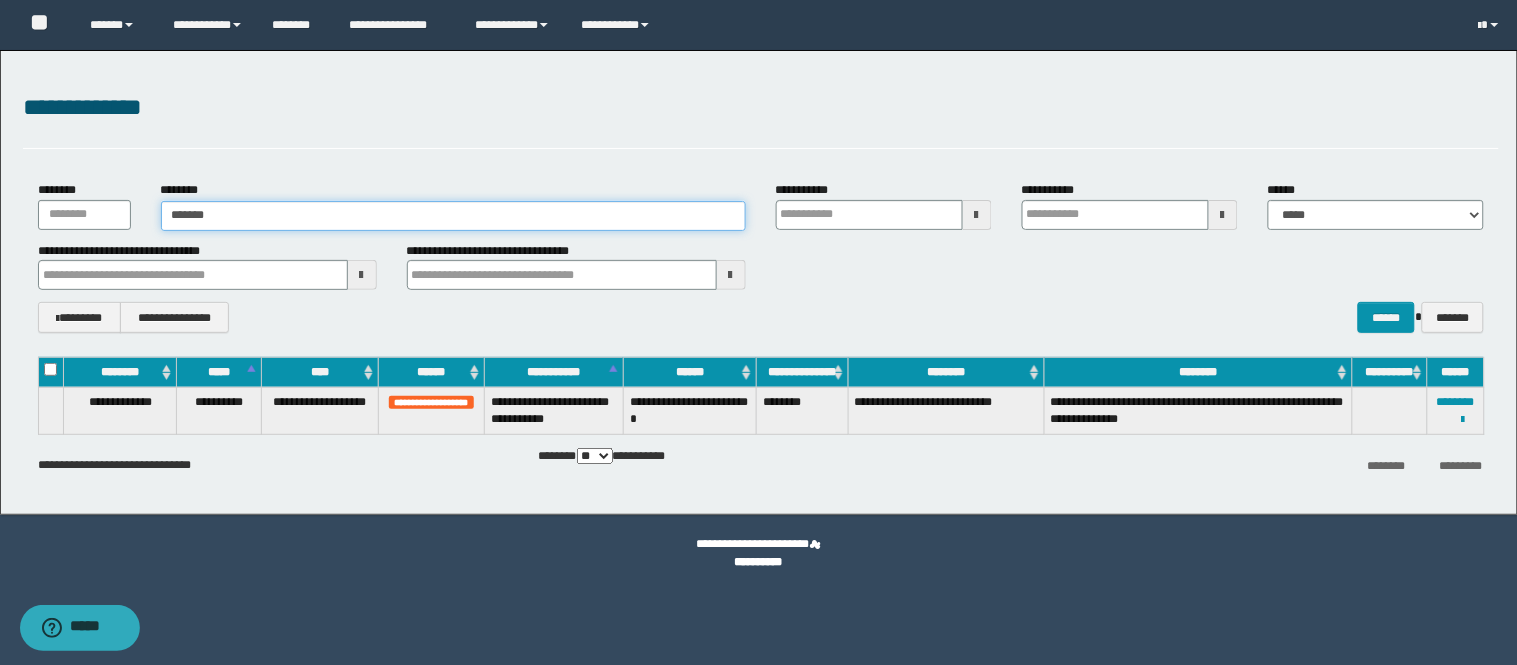 type on "*******" 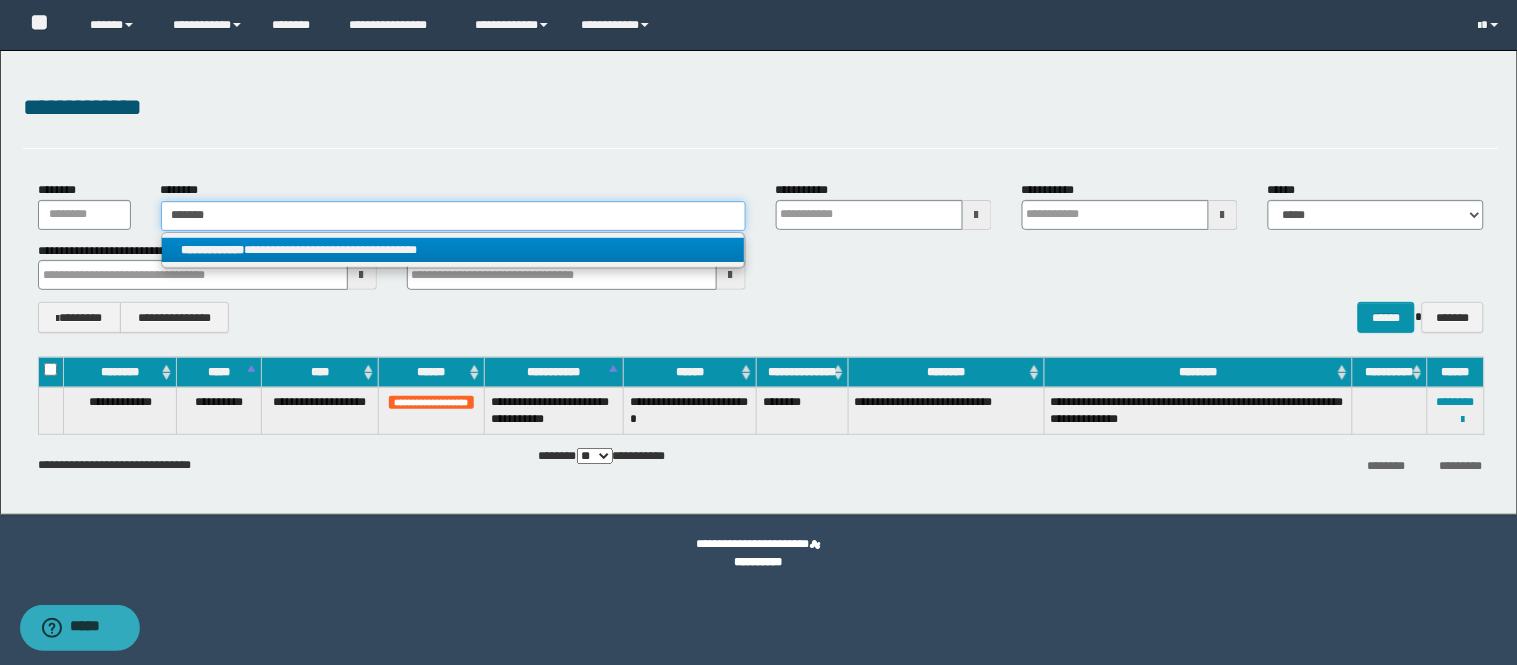 type on "*******" 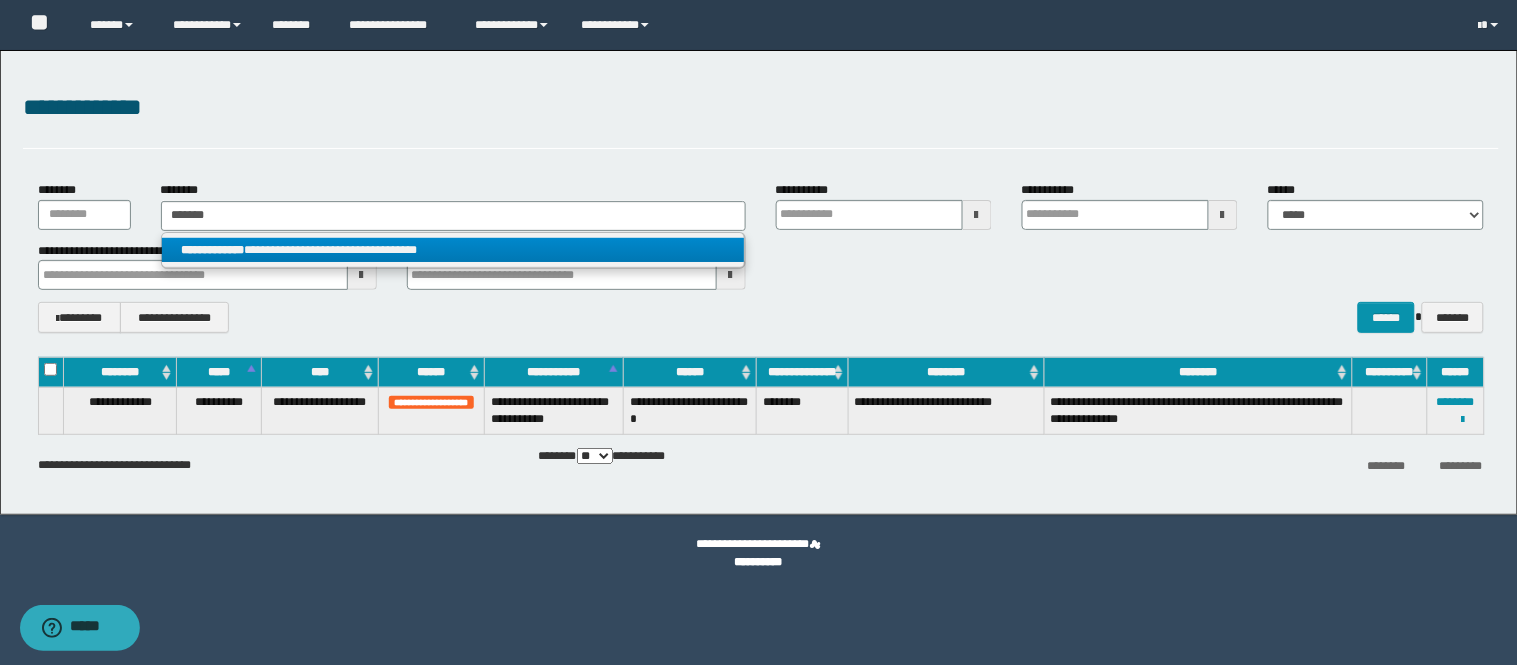 click on "**********" at bounding box center [453, 250] 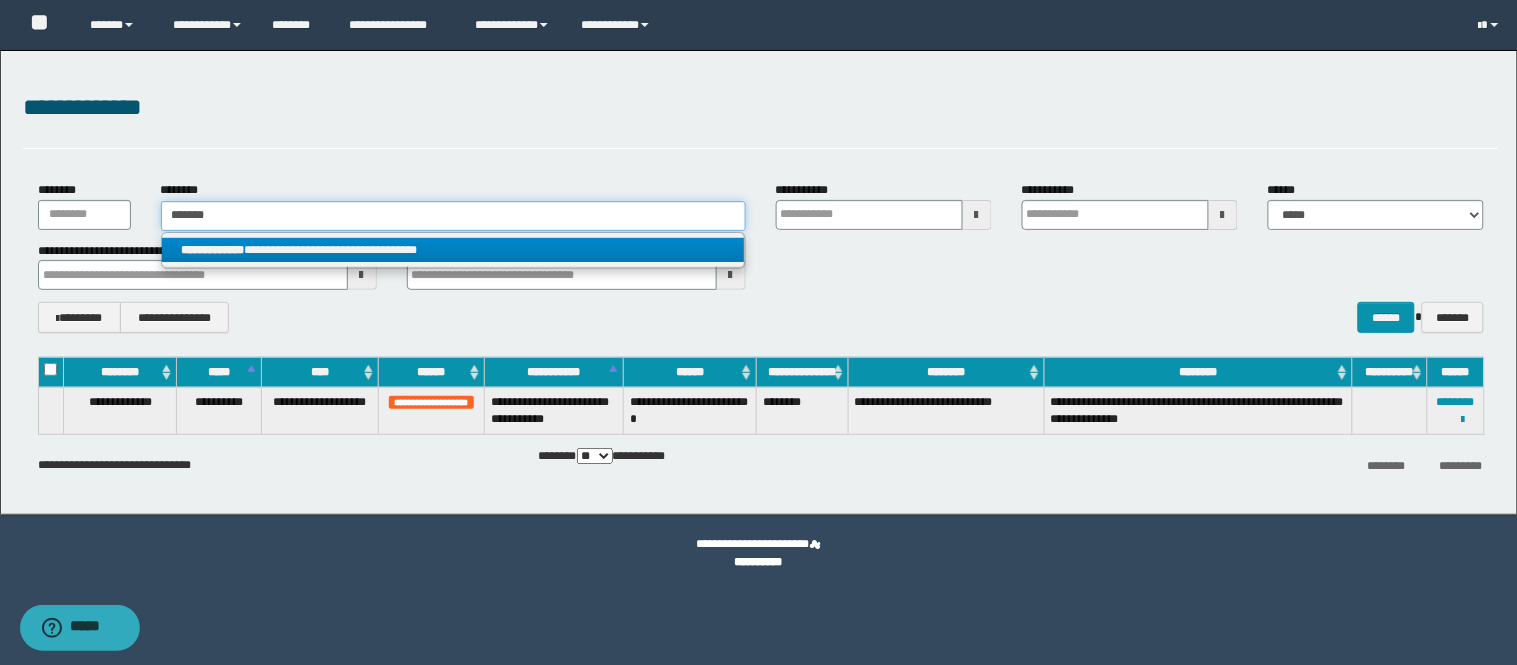 type 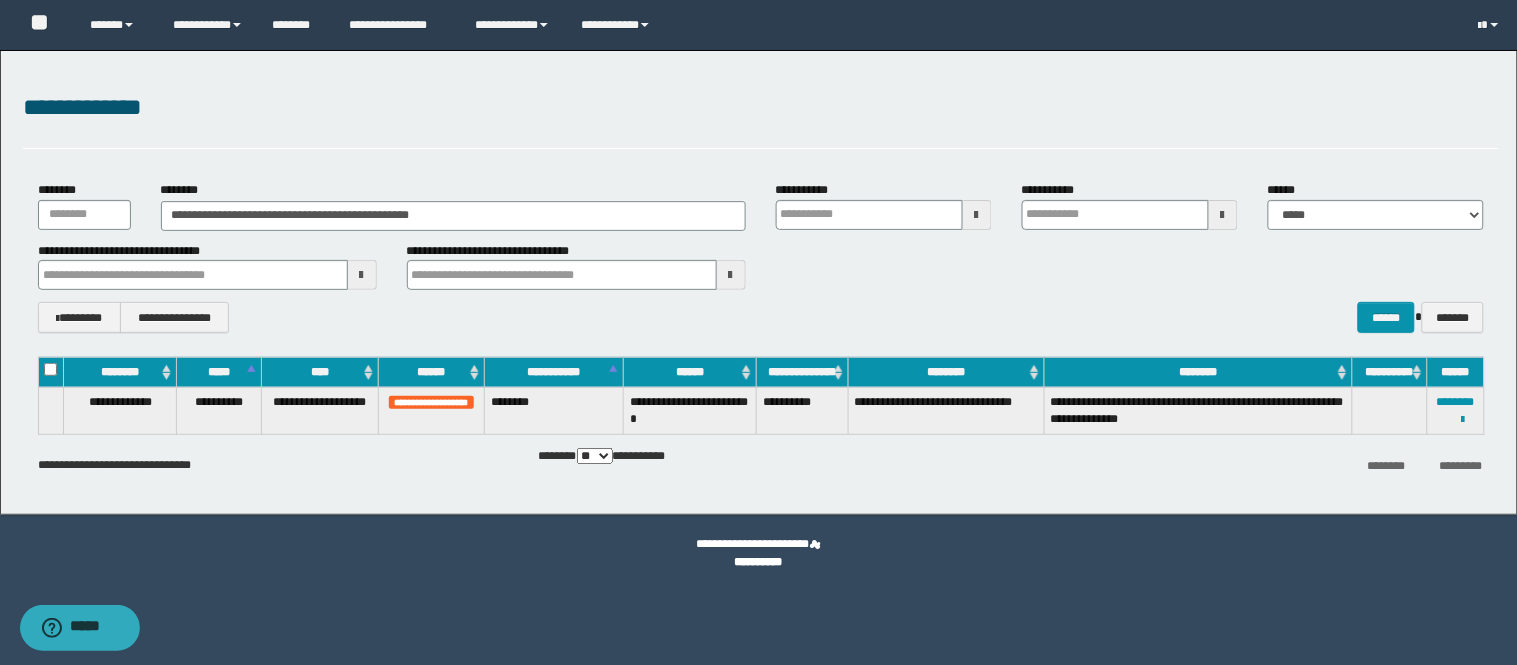 click on "**********" at bounding box center (1455, 411) 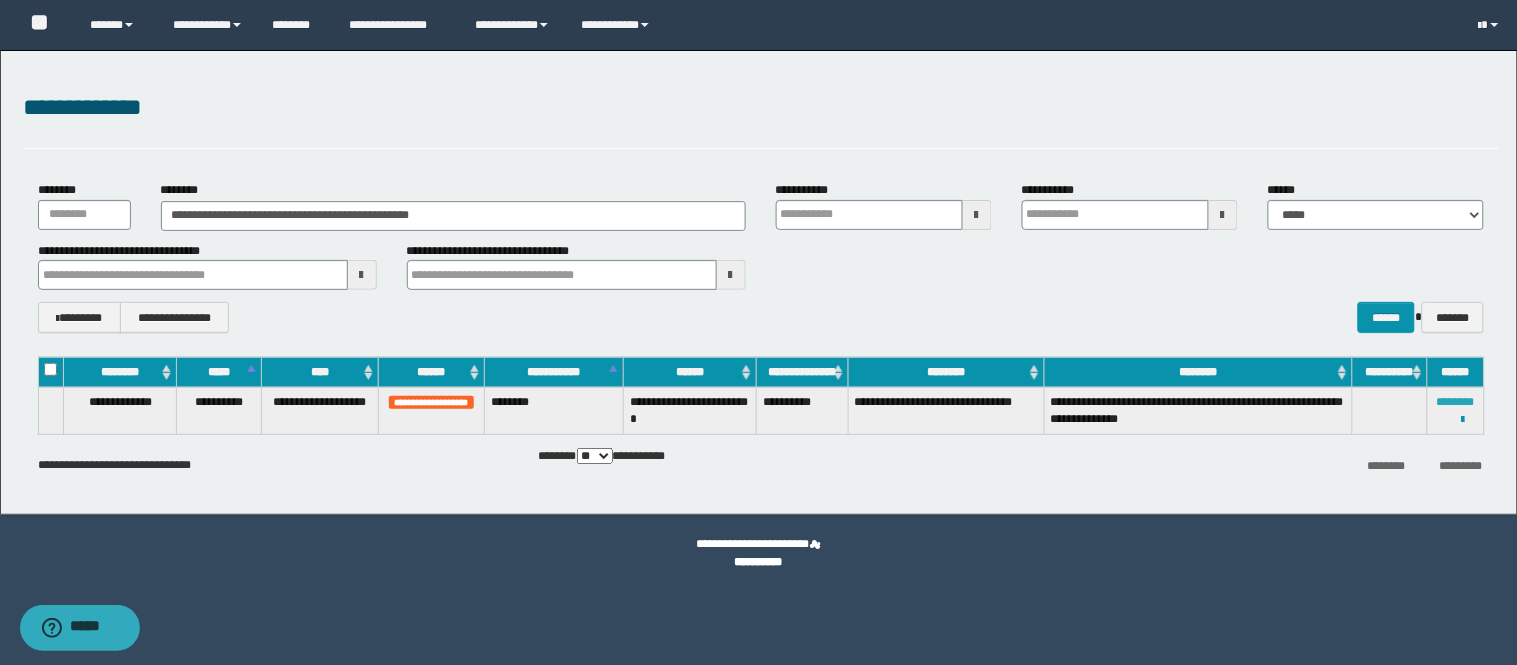 click on "********" at bounding box center (1456, 402) 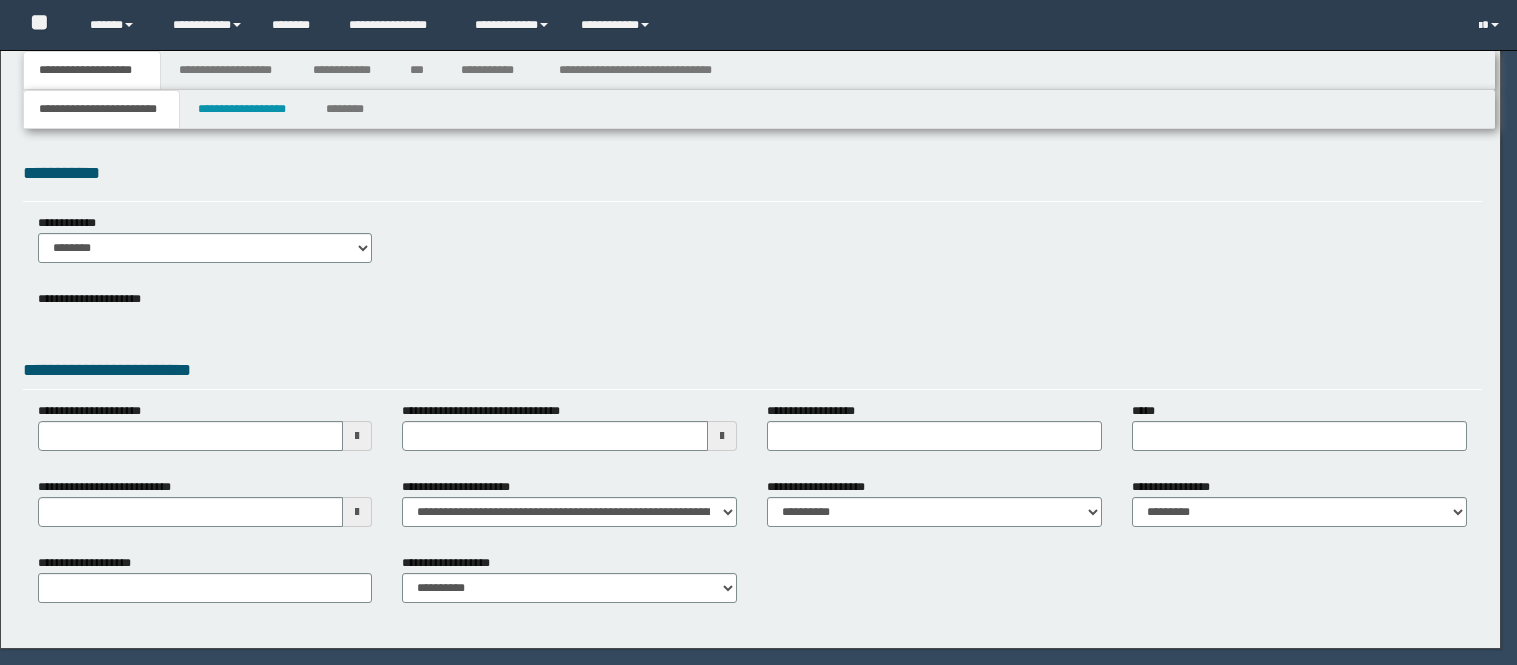 scroll, scrollTop: 0, scrollLeft: 0, axis: both 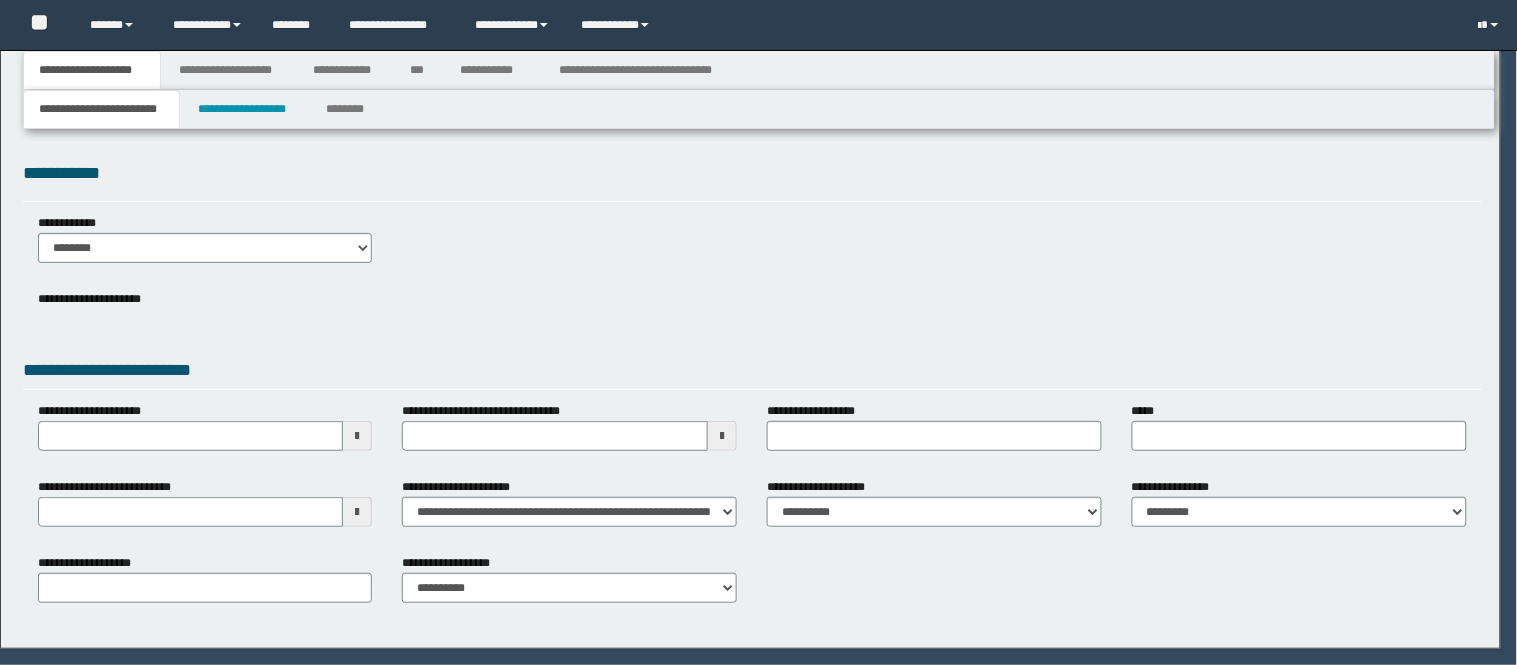 select on "*" 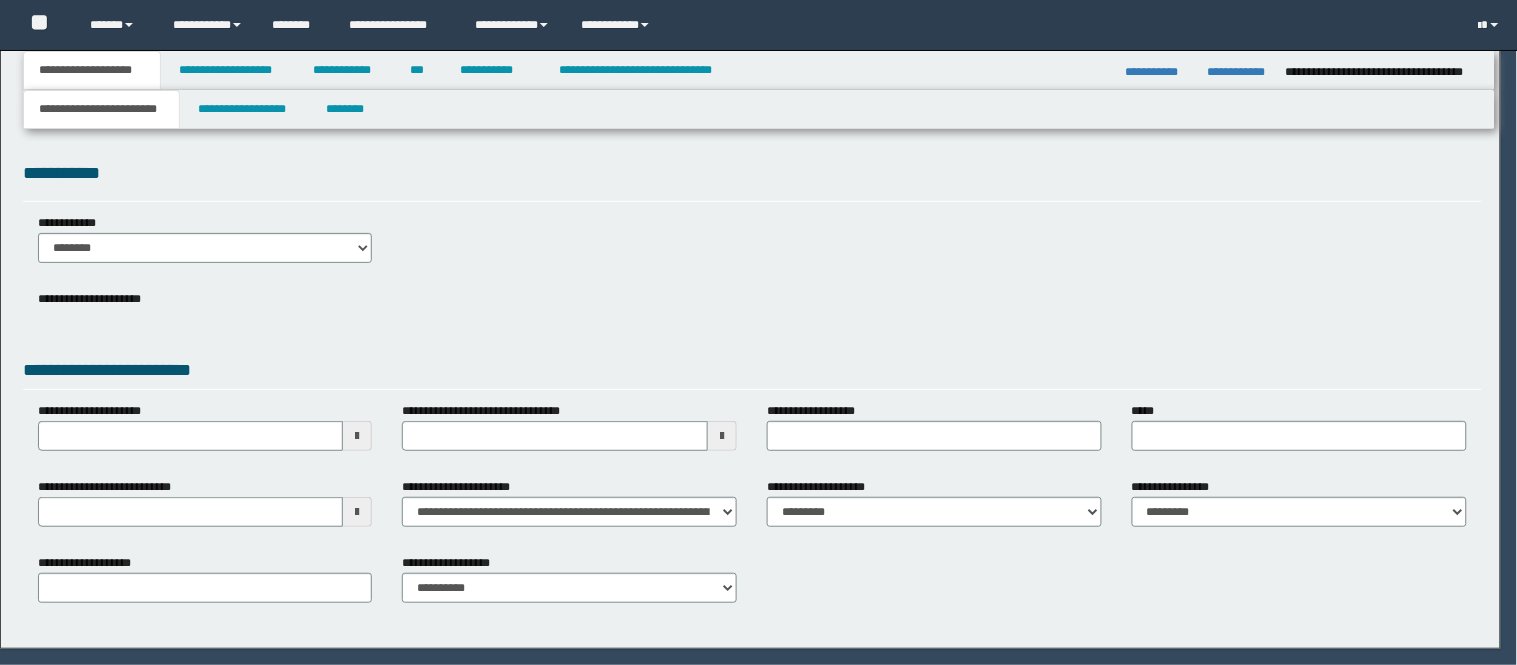 scroll, scrollTop: 0, scrollLeft: 0, axis: both 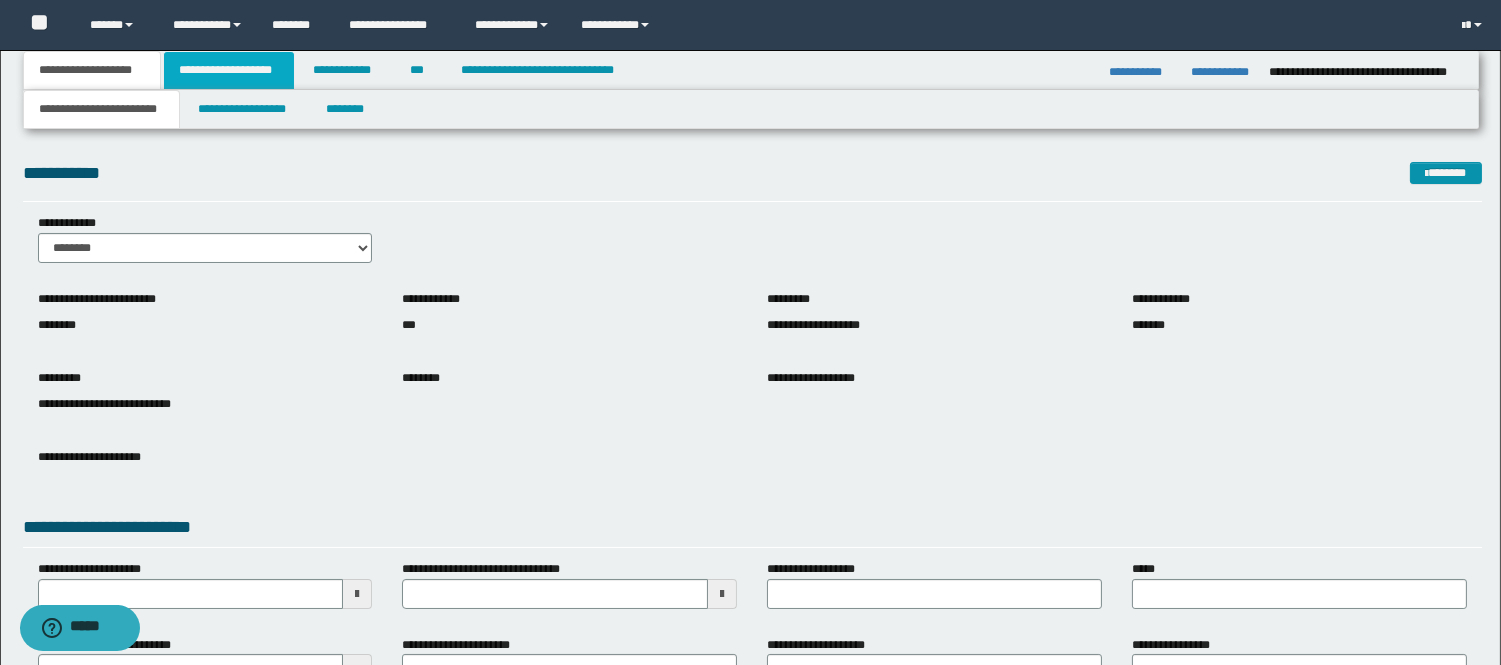 click on "**********" at bounding box center [229, 70] 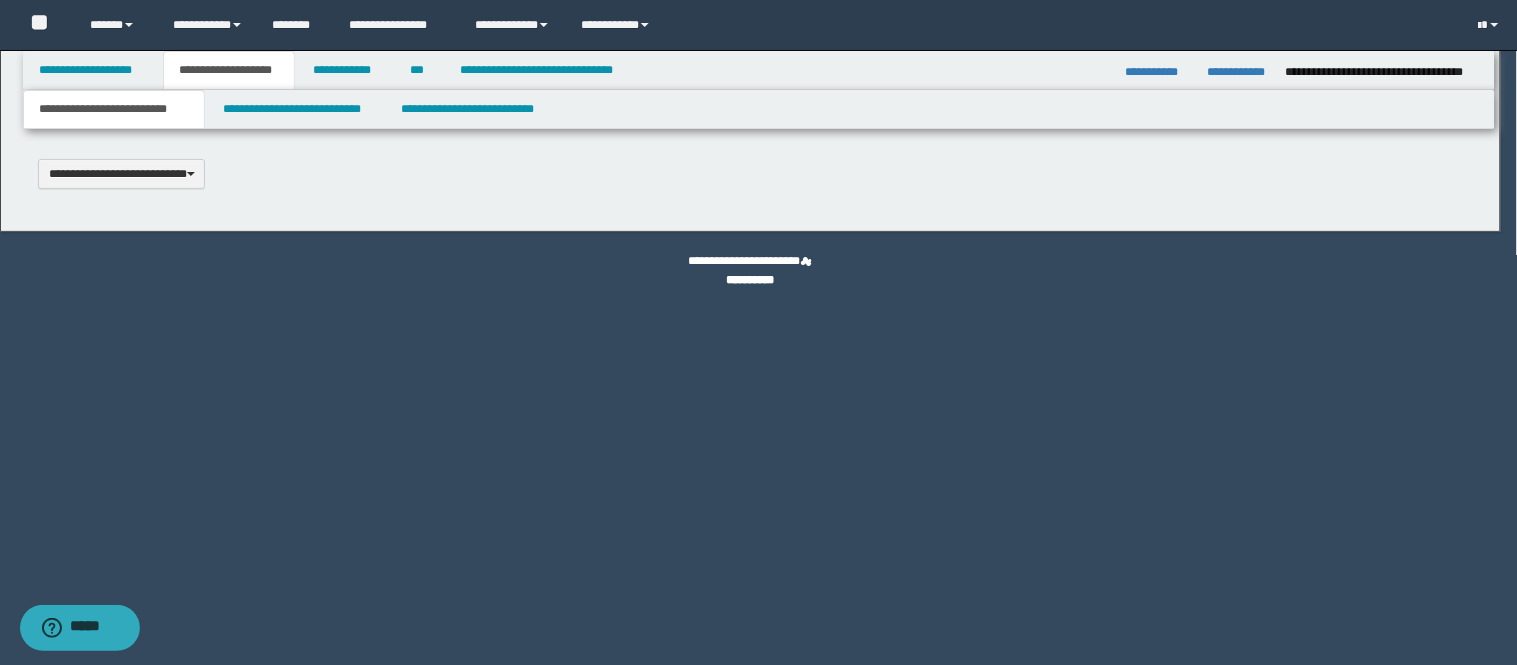 scroll, scrollTop: 0, scrollLeft: 0, axis: both 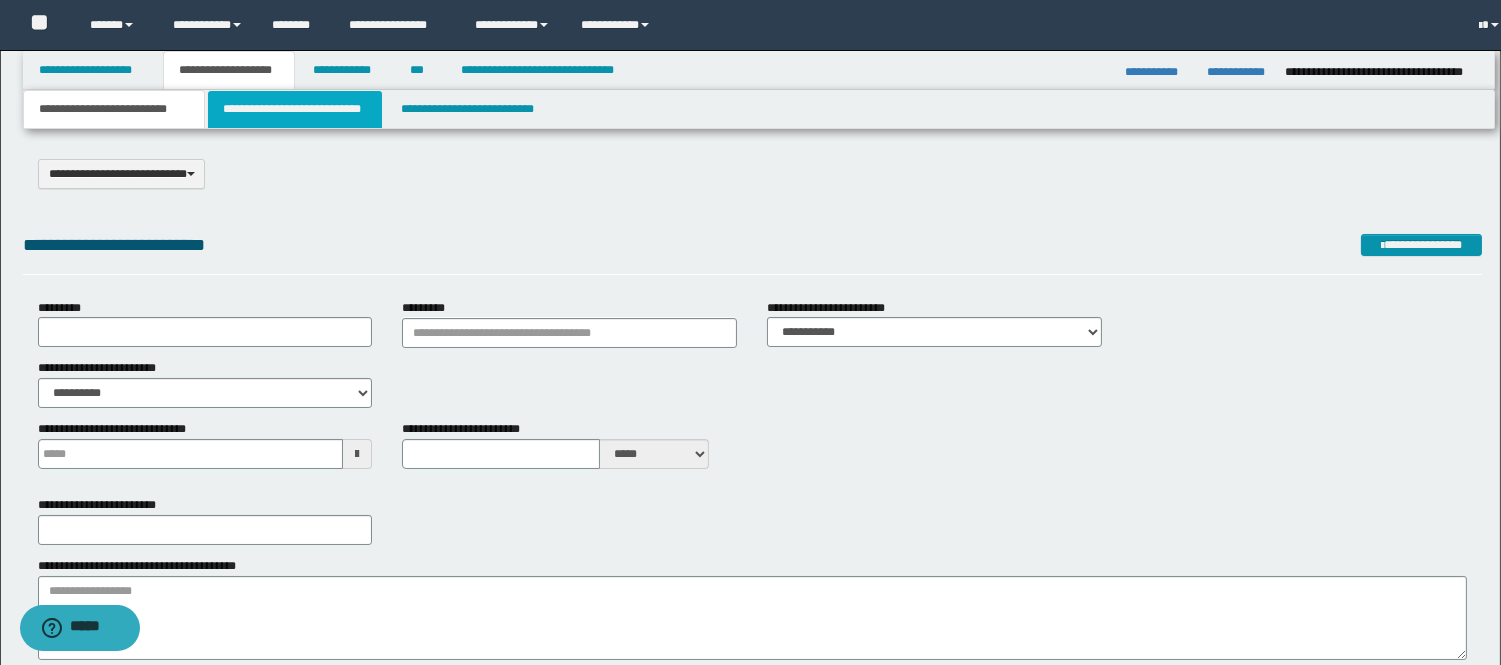 click on "**********" at bounding box center (295, 109) 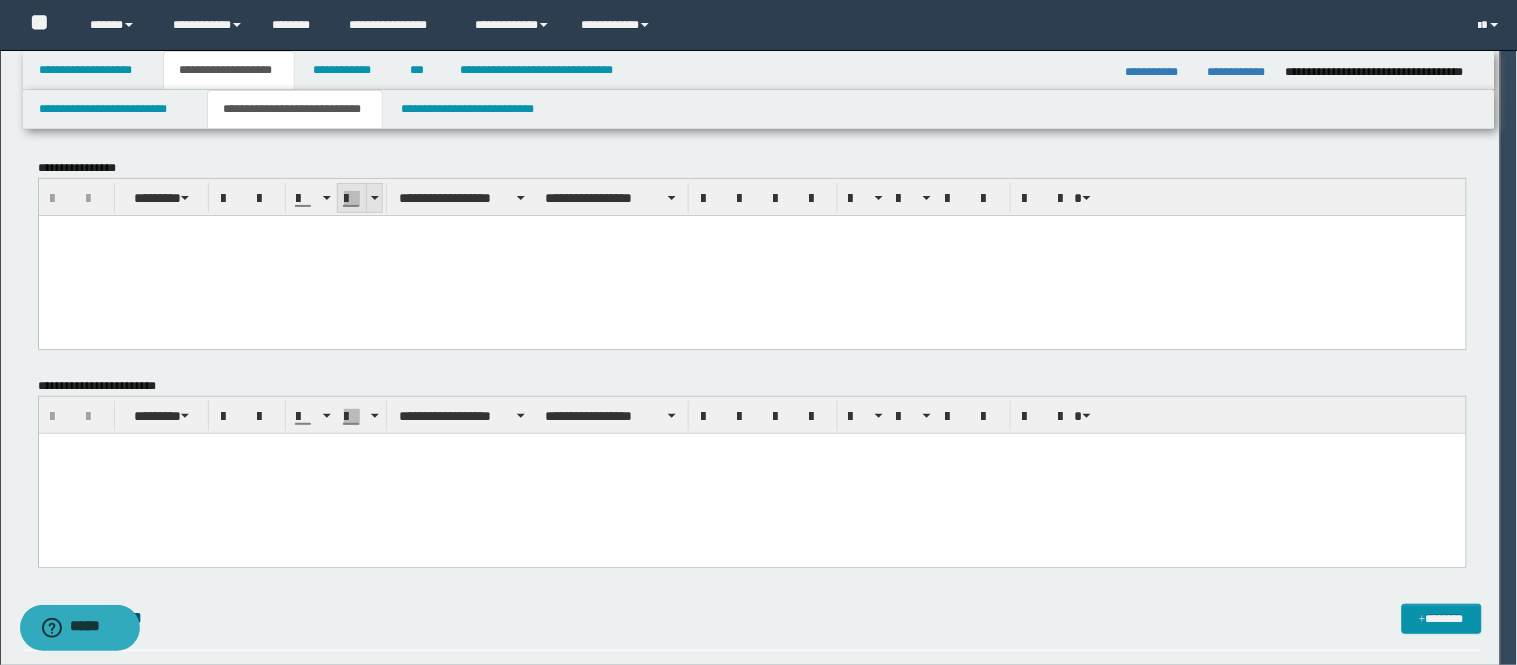 scroll, scrollTop: 0, scrollLeft: 0, axis: both 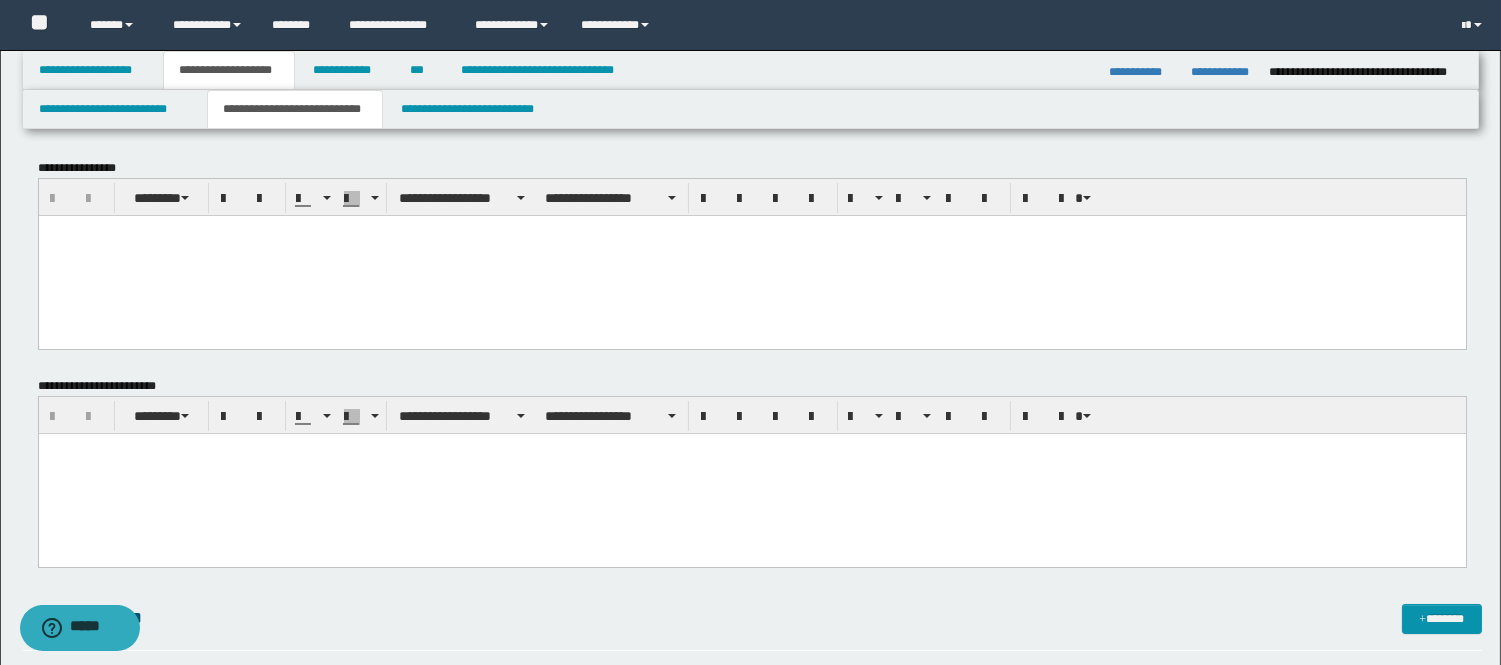 click at bounding box center [751, 474] 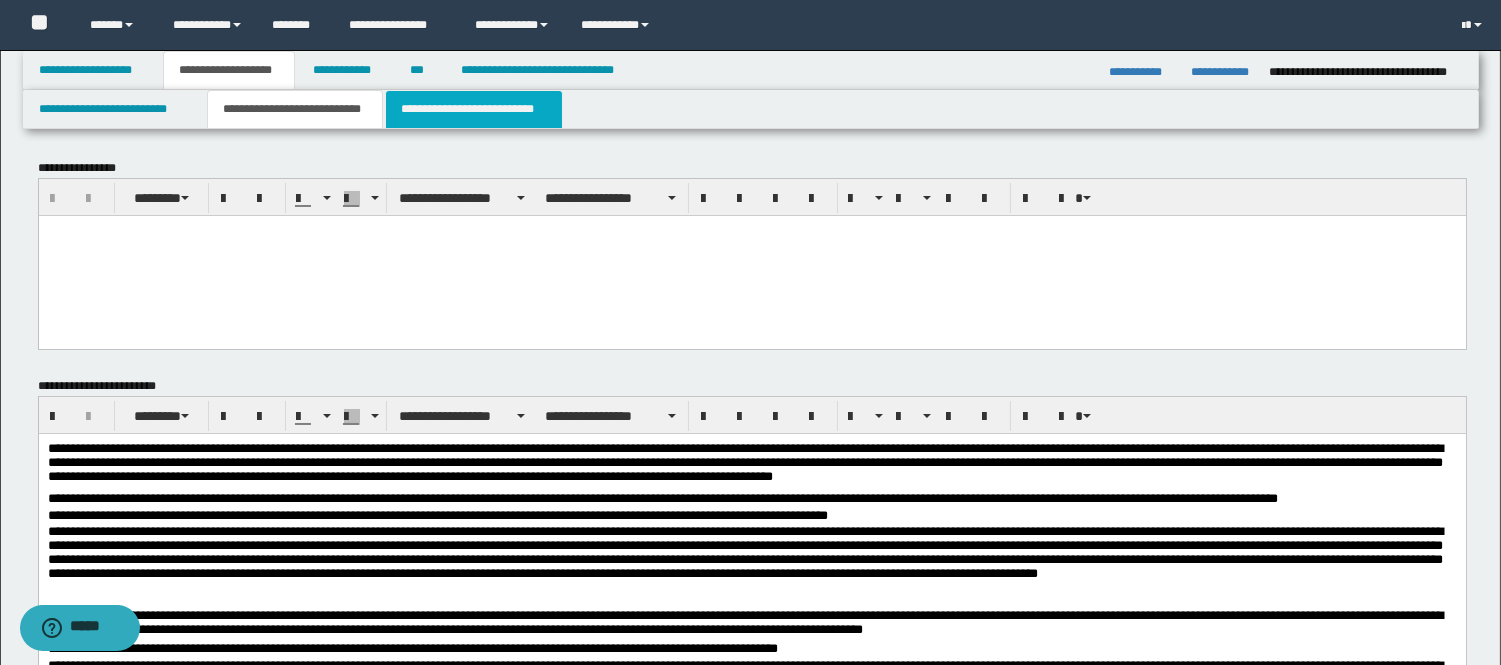 drag, startPoint x: 506, startPoint y: 108, endPoint x: 526, endPoint y: 110, distance: 20.09975 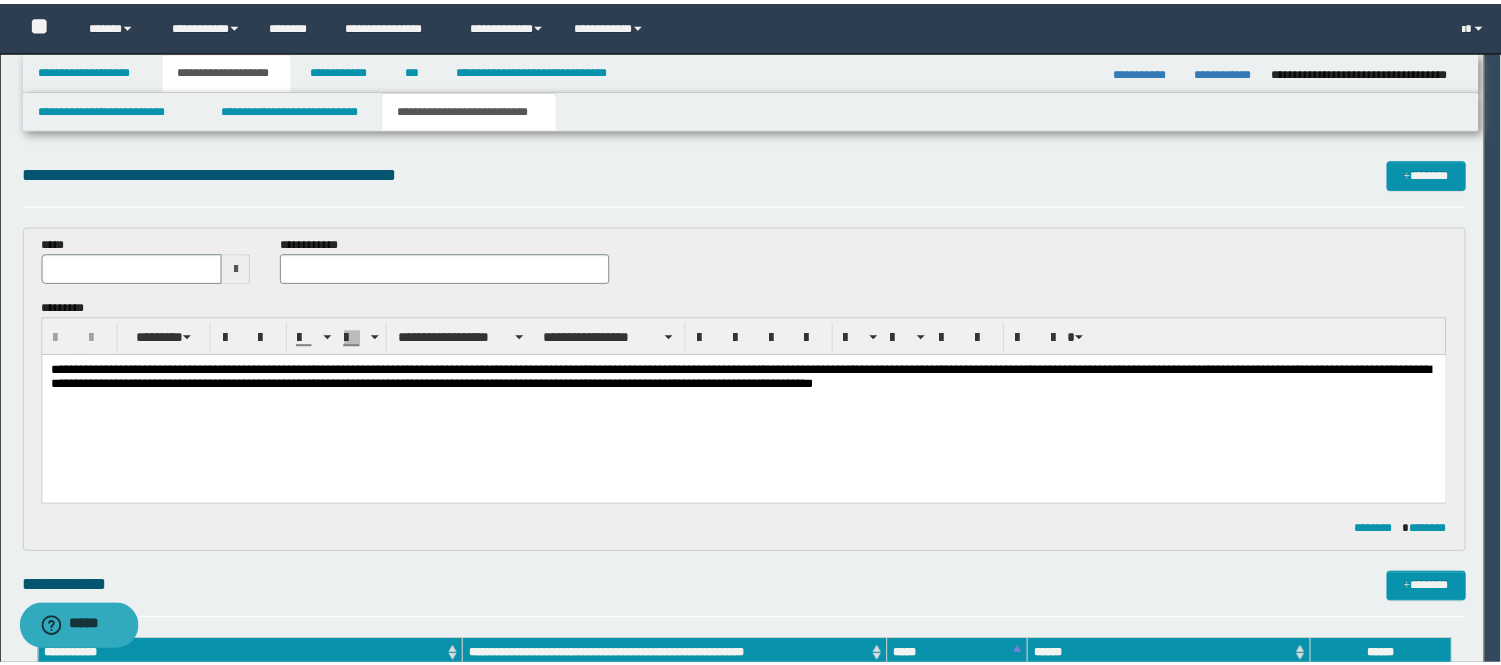 scroll, scrollTop: 0, scrollLeft: 0, axis: both 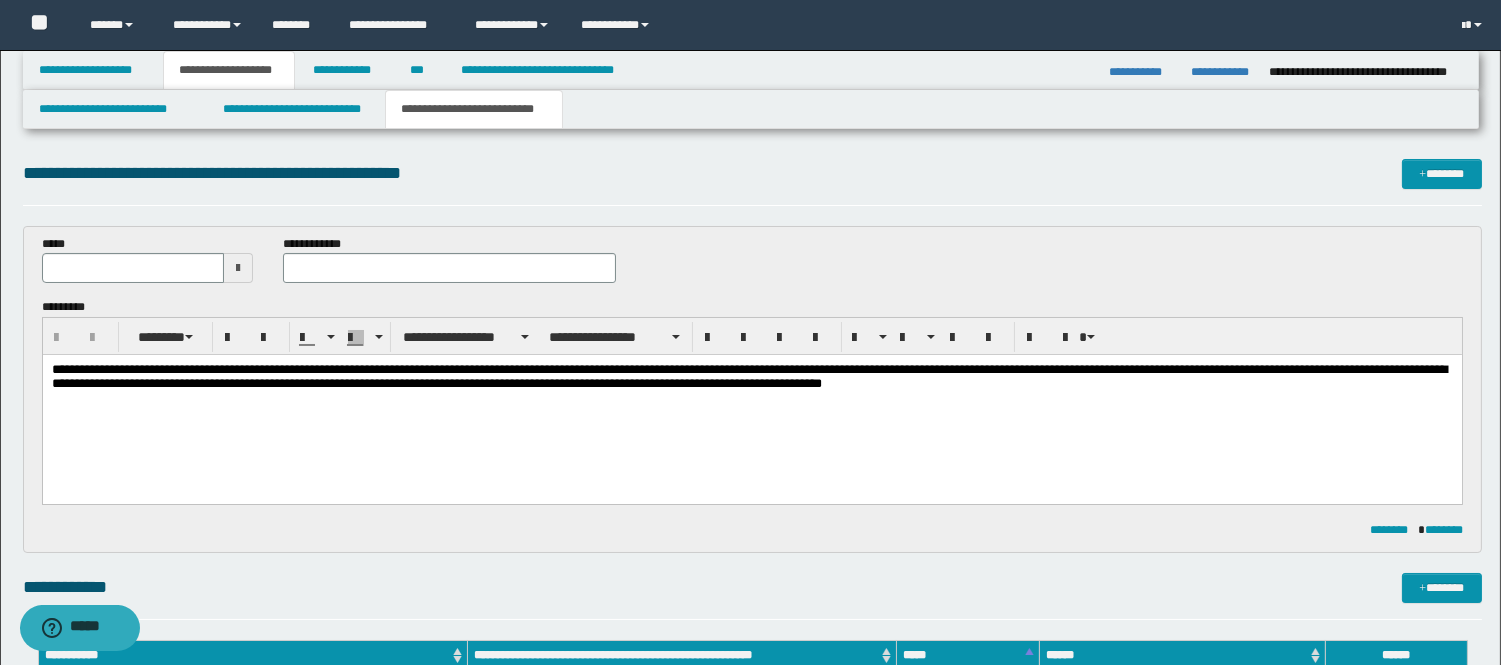 drag, startPoint x: 450, startPoint y: 400, endPoint x: 145, endPoint y: 396, distance: 305.0262 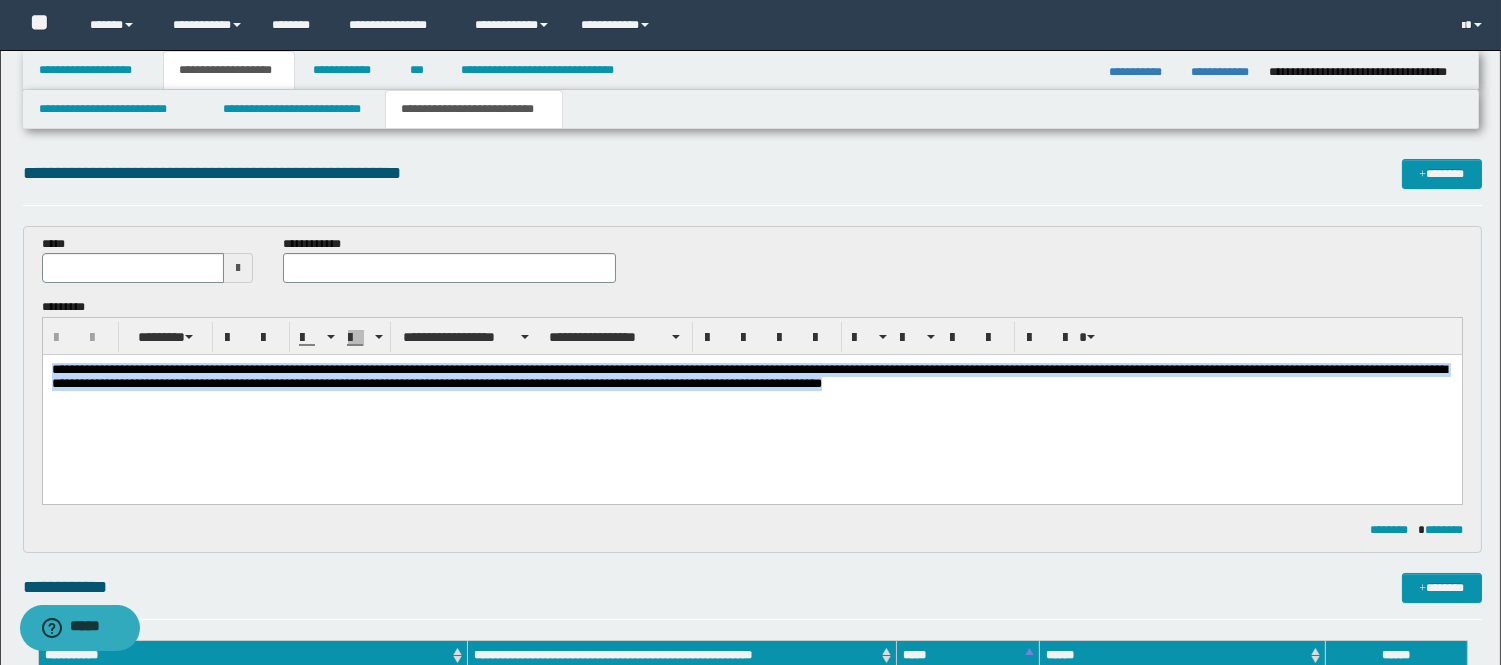 drag, startPoint x: 50, startPoint y: 370, endPoint x: 1325, endPoint y: 406, distance: 1275.5082 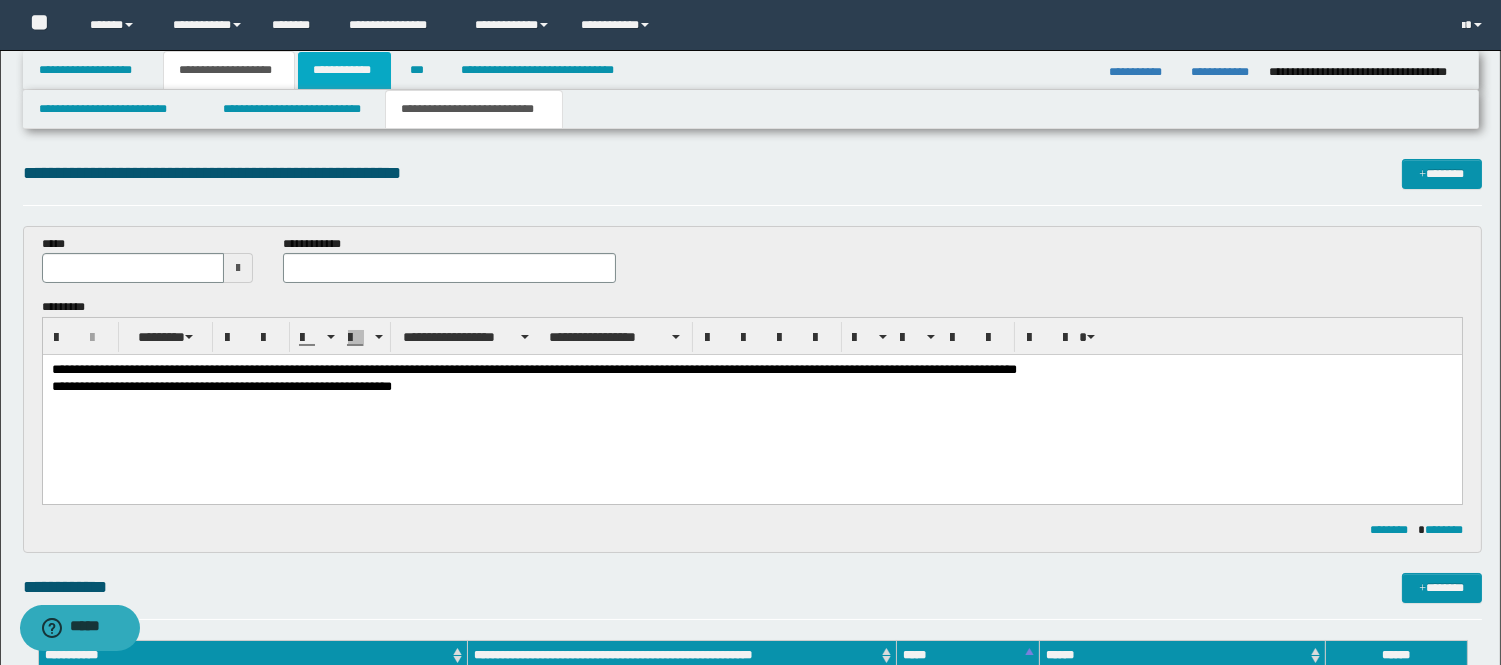 click on "**********" at bounding box center (344, 70) 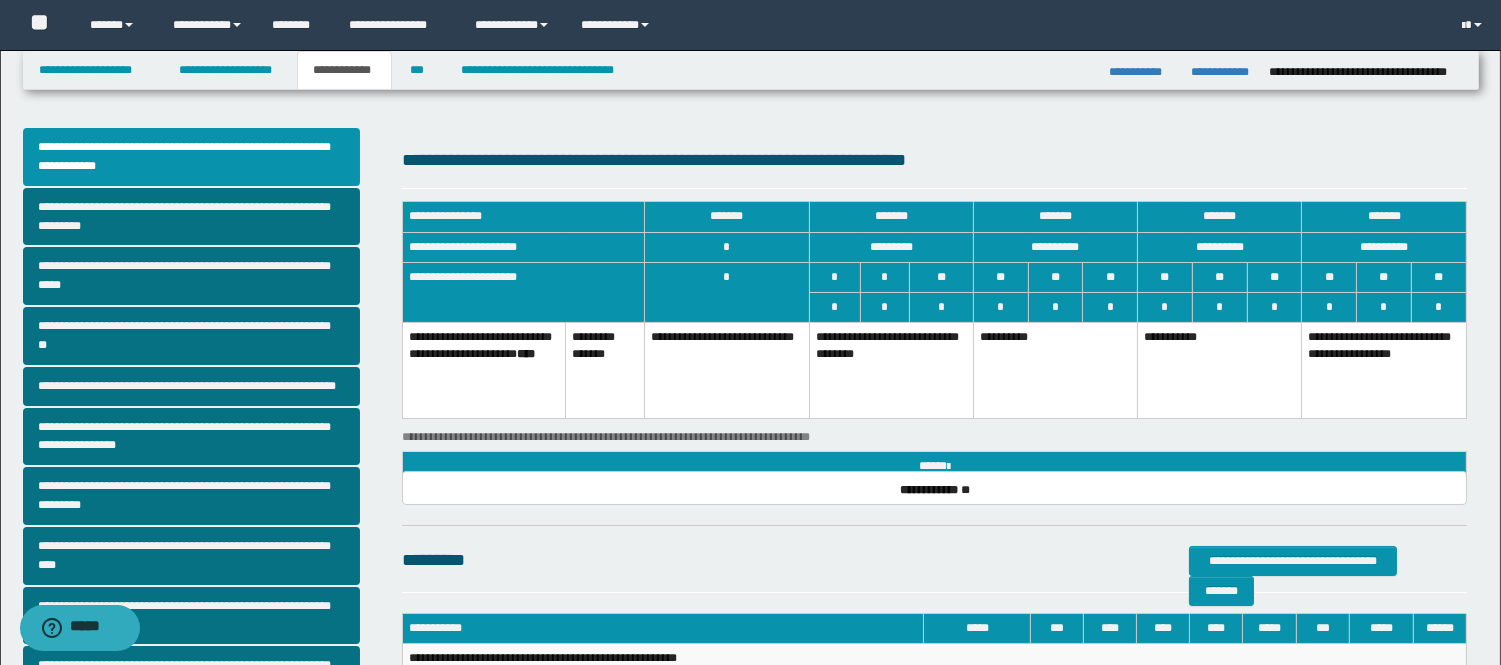 click on "**********" at bounding box center [934, 450] 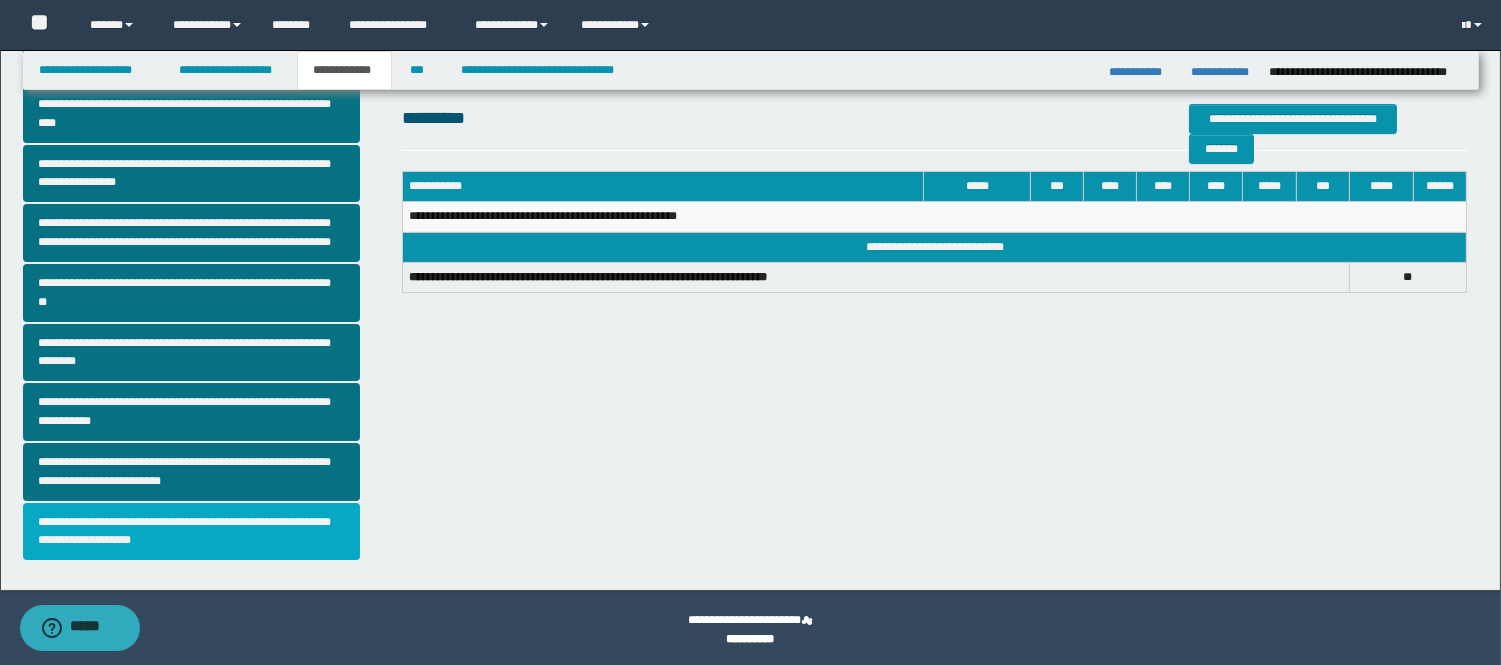 scroll, scrollTop: 444, scrollLeft: 0, axis: vertical 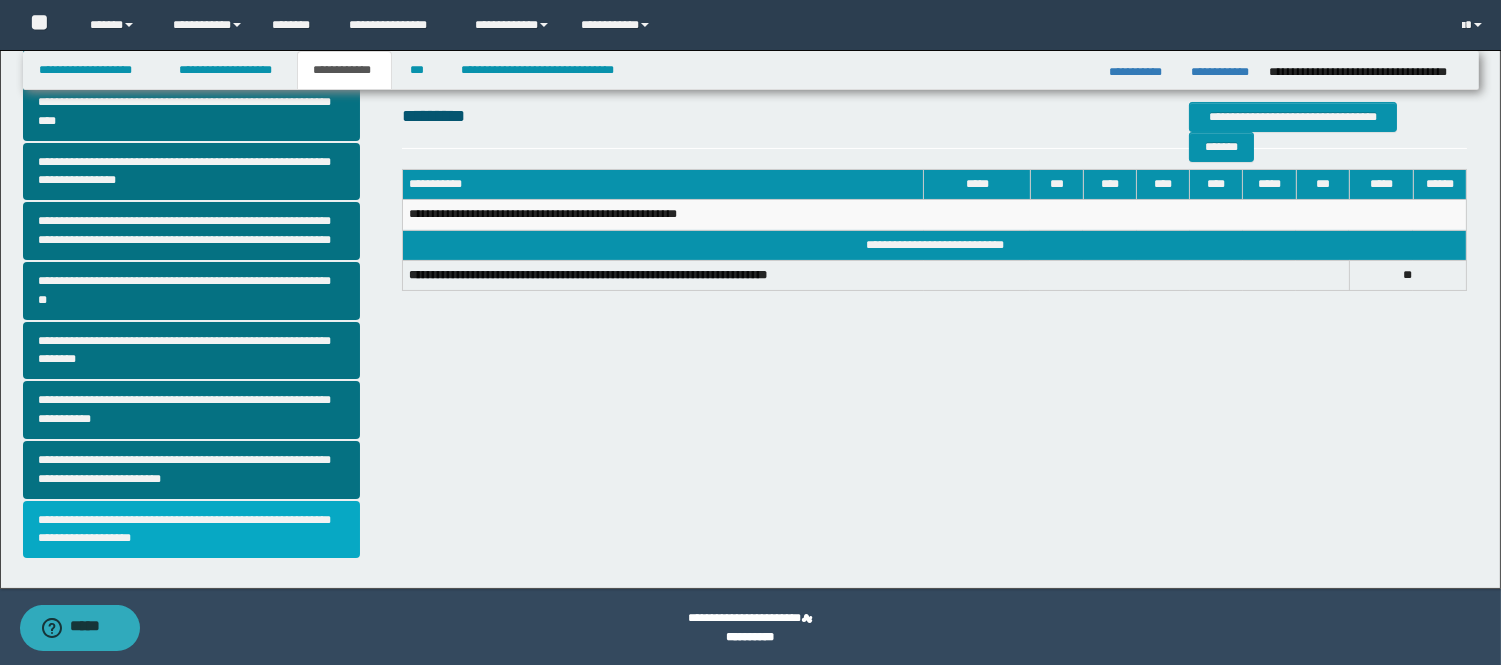 click on "**********" at bounding box center (192, 530) 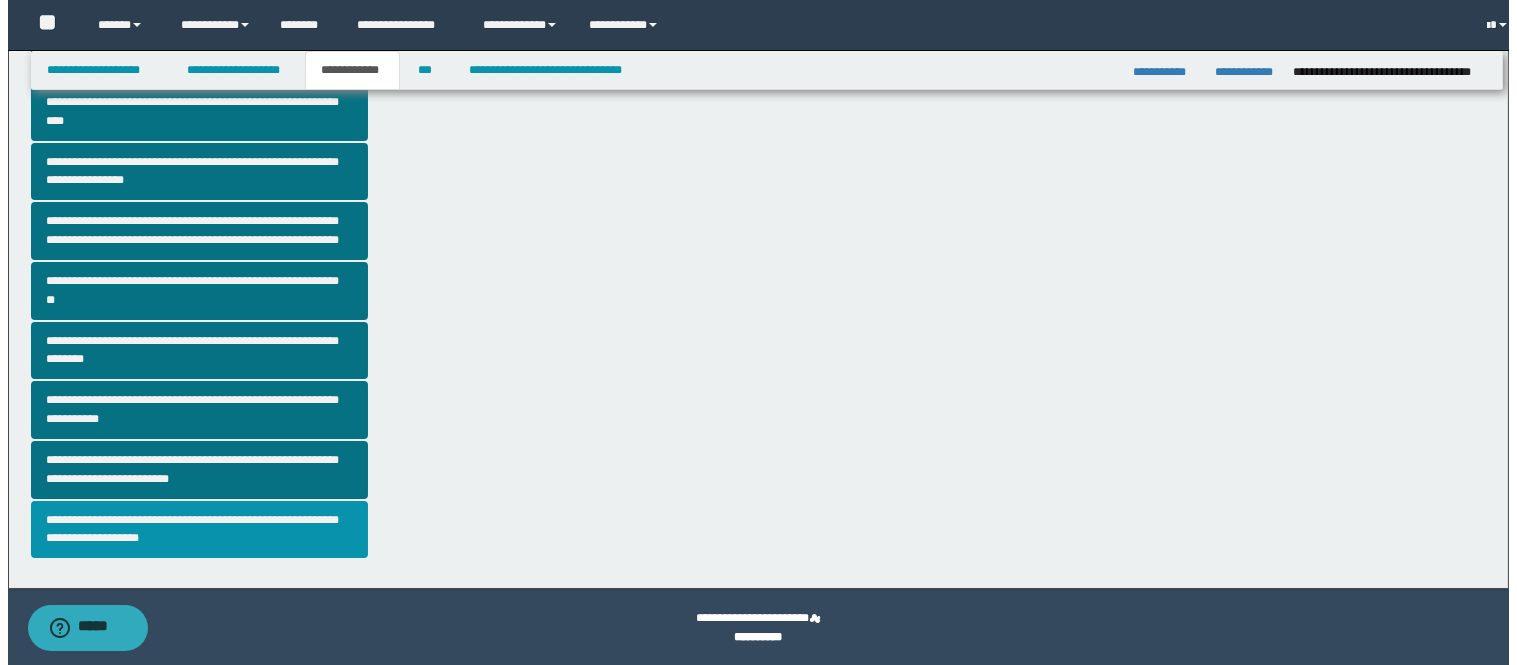 scroll, scrollTop: 0, scrollLeft: 0, axis: both 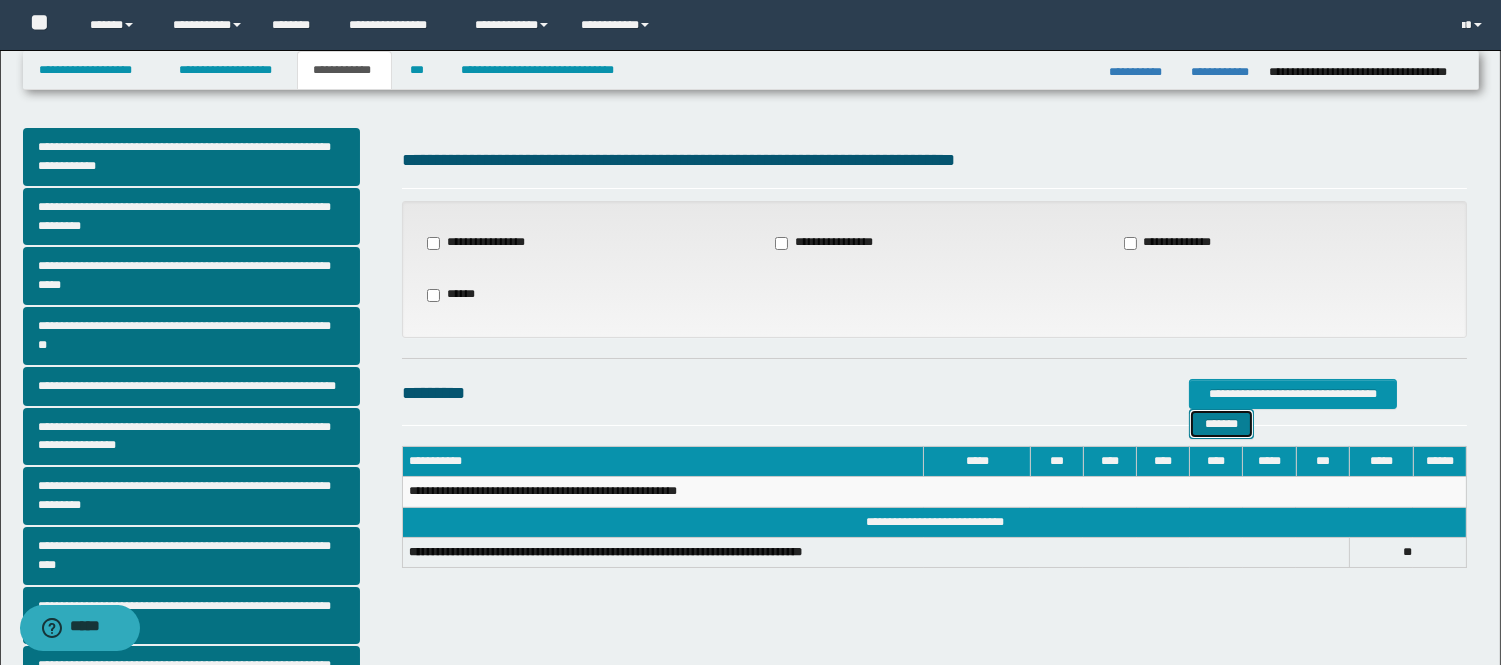 click on "*******" at bounding box center [1221, 424] 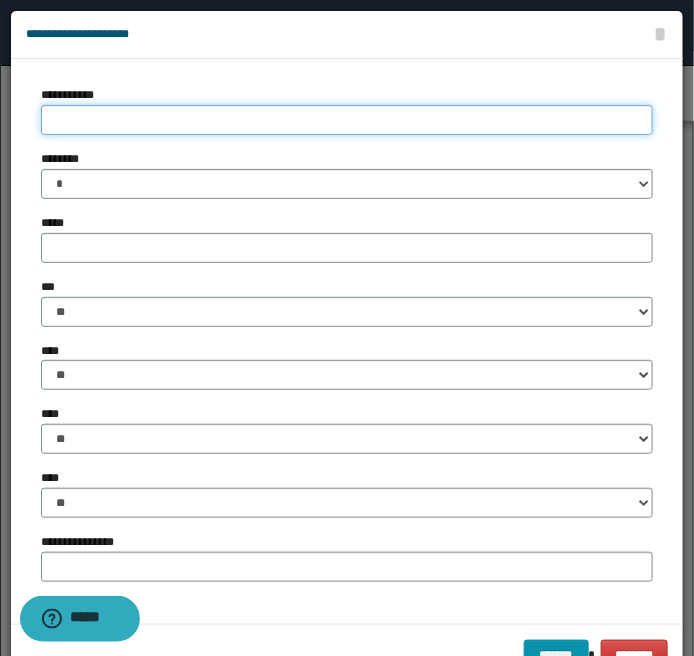 click on "**********" at bounding box center (347, 120) 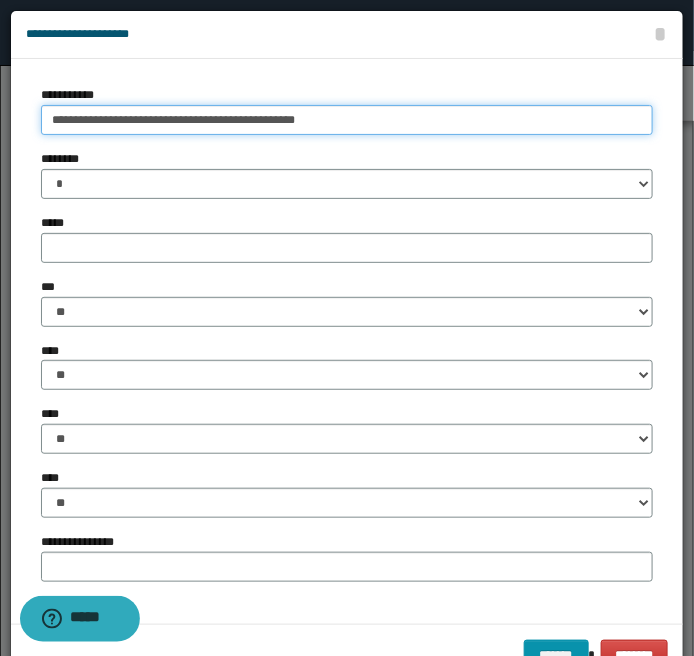 type on "**********" 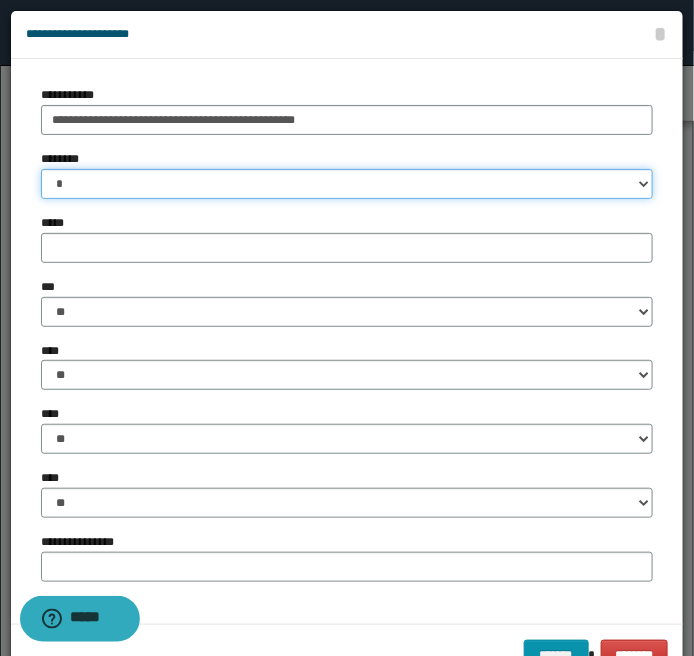 click on "*
*
*
*
*
*
*
*
*
**
**
**
**
**
**" at bounding box center [347, 184] 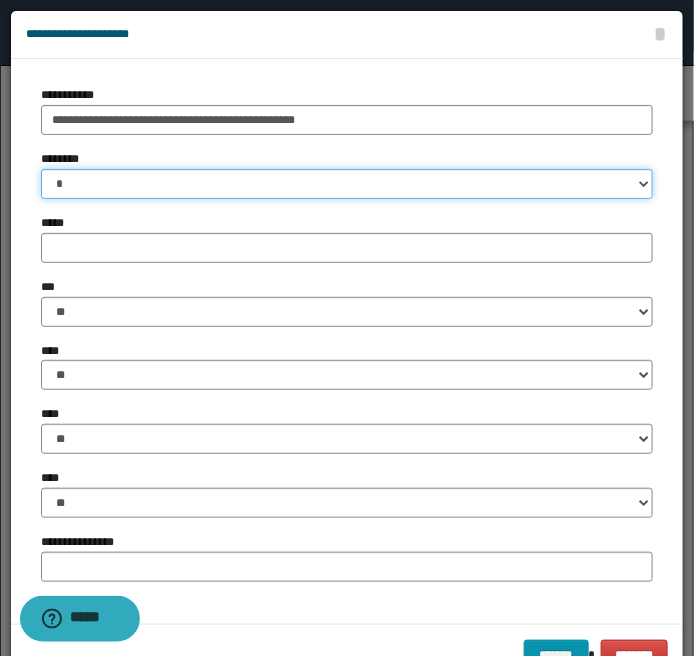 select on "**" 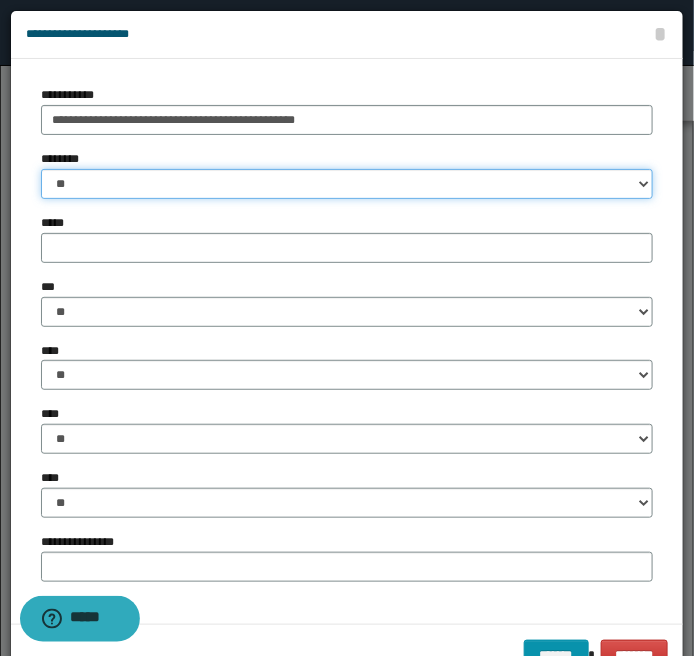 click on "*
*
*
*
*
*
*
*
*
**
**
**
**
**
**" at bounding box center (347, 184) 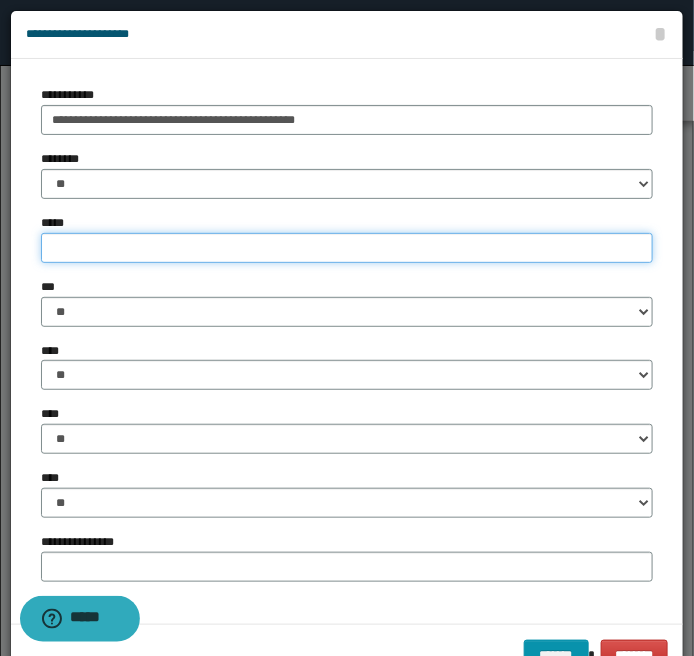 click on "*****" at bounding box center [347, 248] 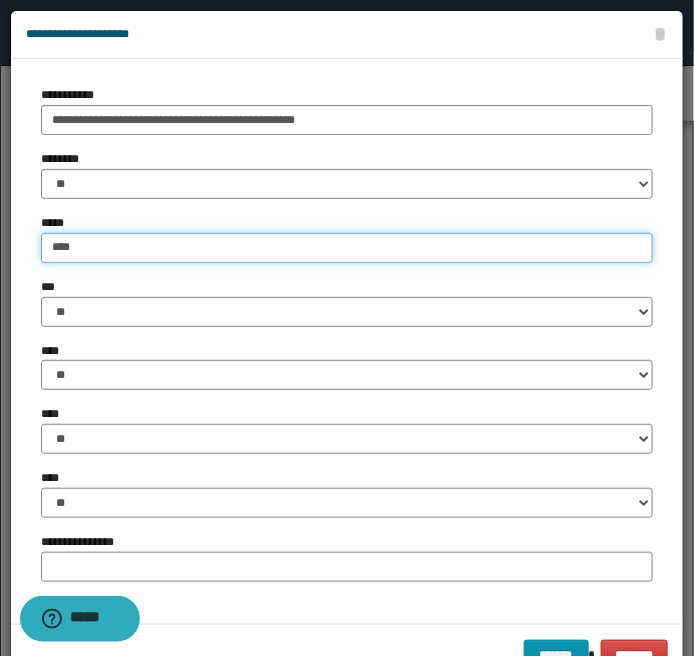 type on "****" 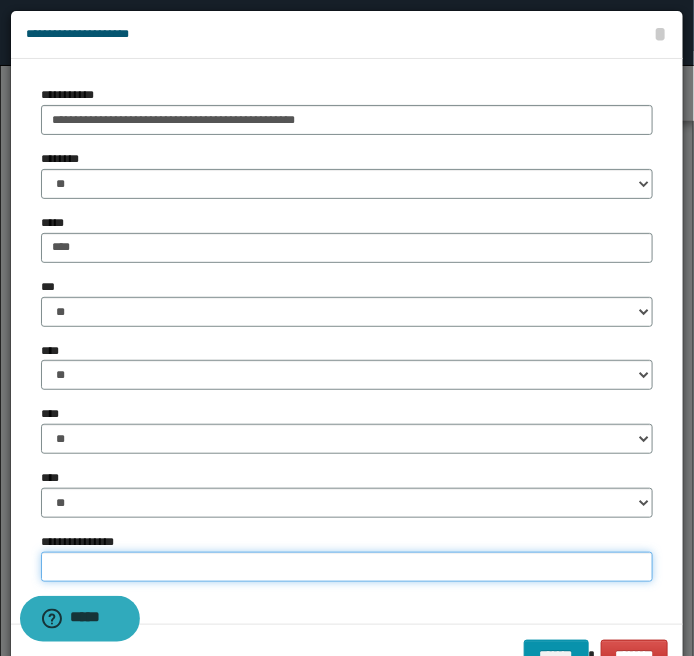 click on "**********" at bounding box center [347, 567] 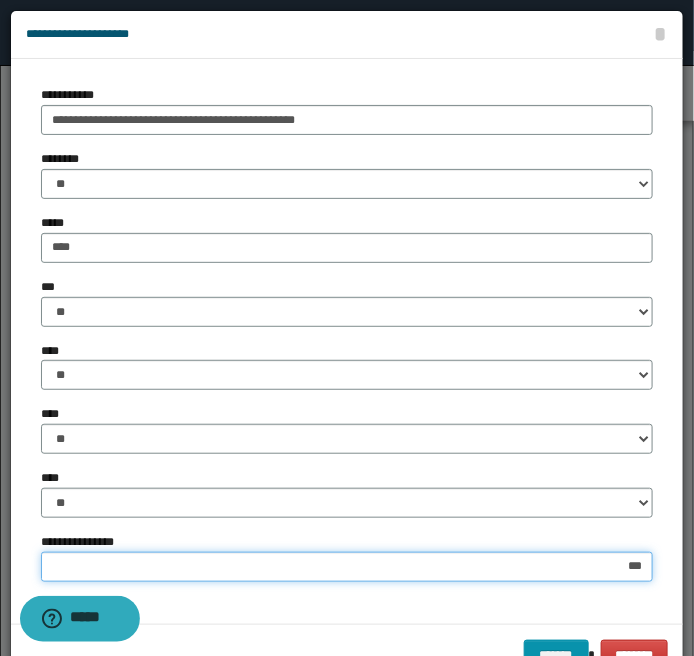 type on "****" 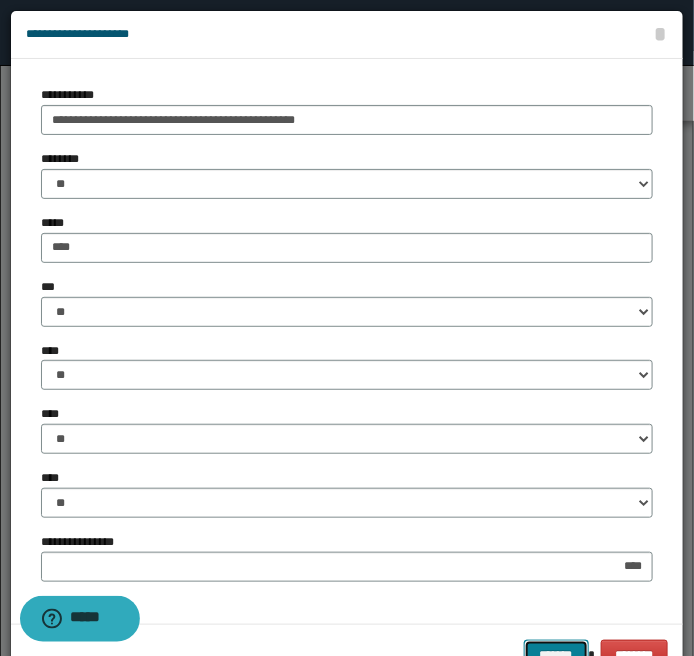 click on "*******" at bounding box center (556, 655) 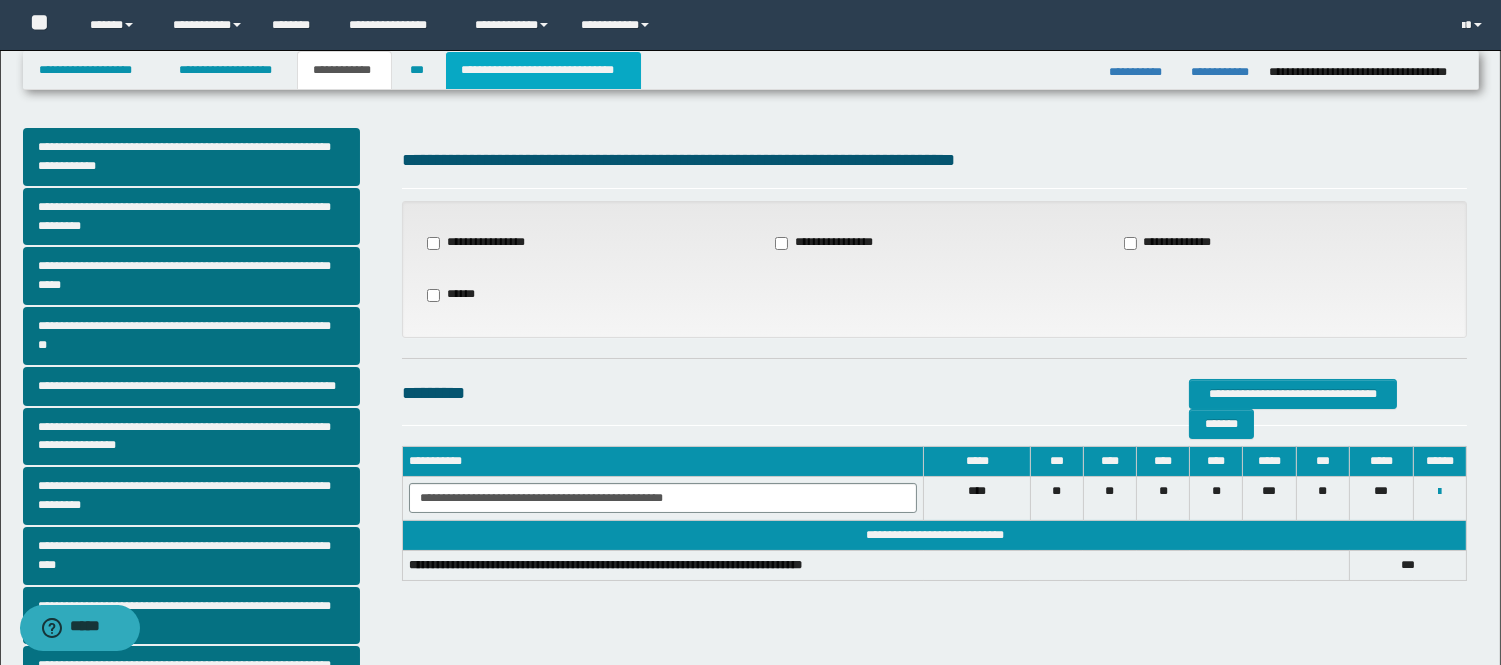 click on "**********" at bounding box center (543, 70) 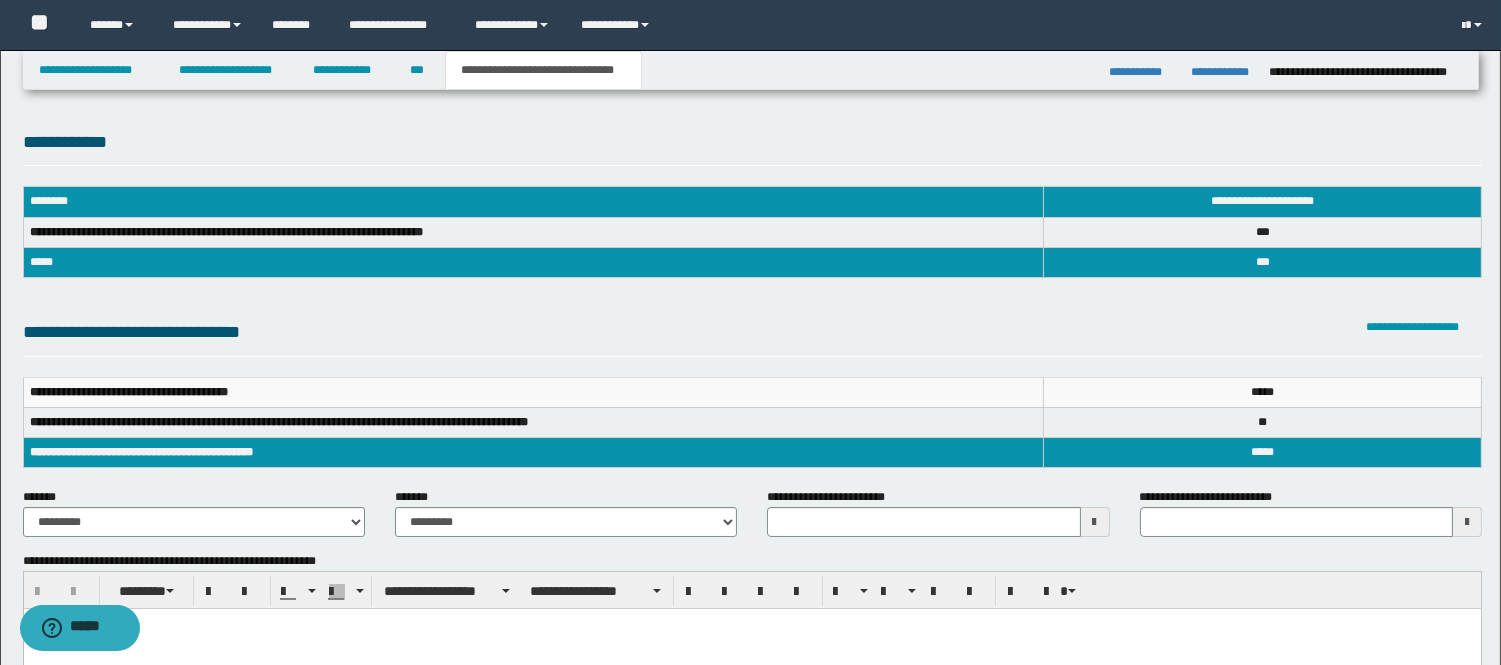 scroll, scrollTop: 111, scrollLeft: 0, axis: vertical 